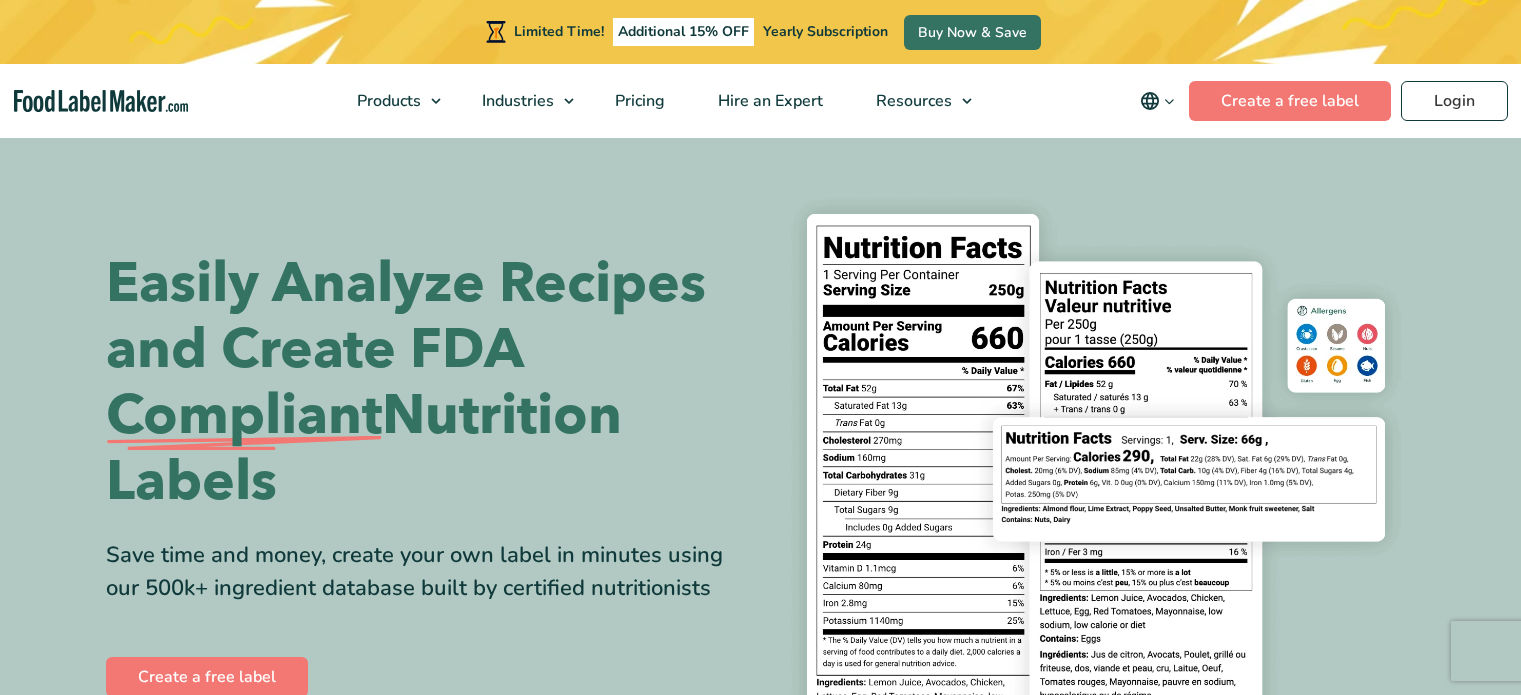 scroll, scrollTop: 0, scrollLeft: 0, axis: both 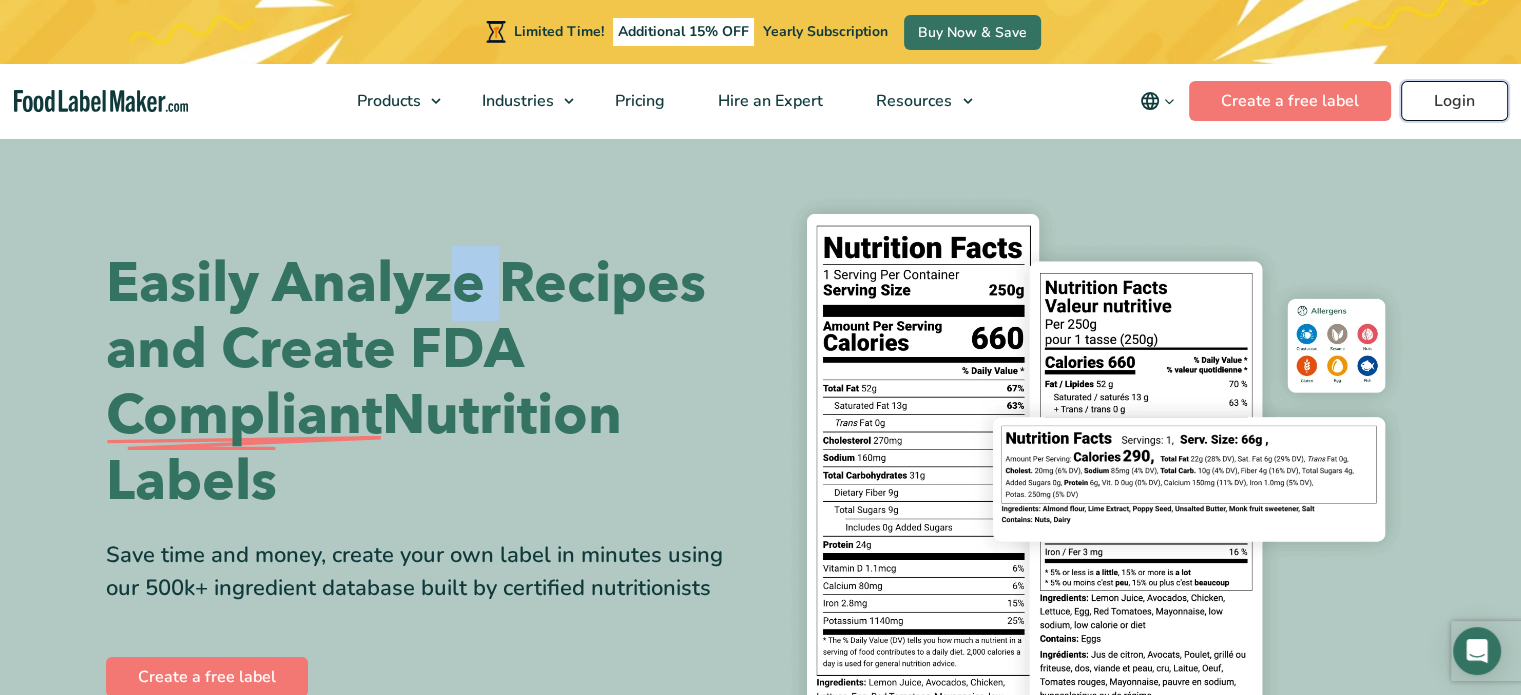 click on "Login" at bounding box center (1454, 101) 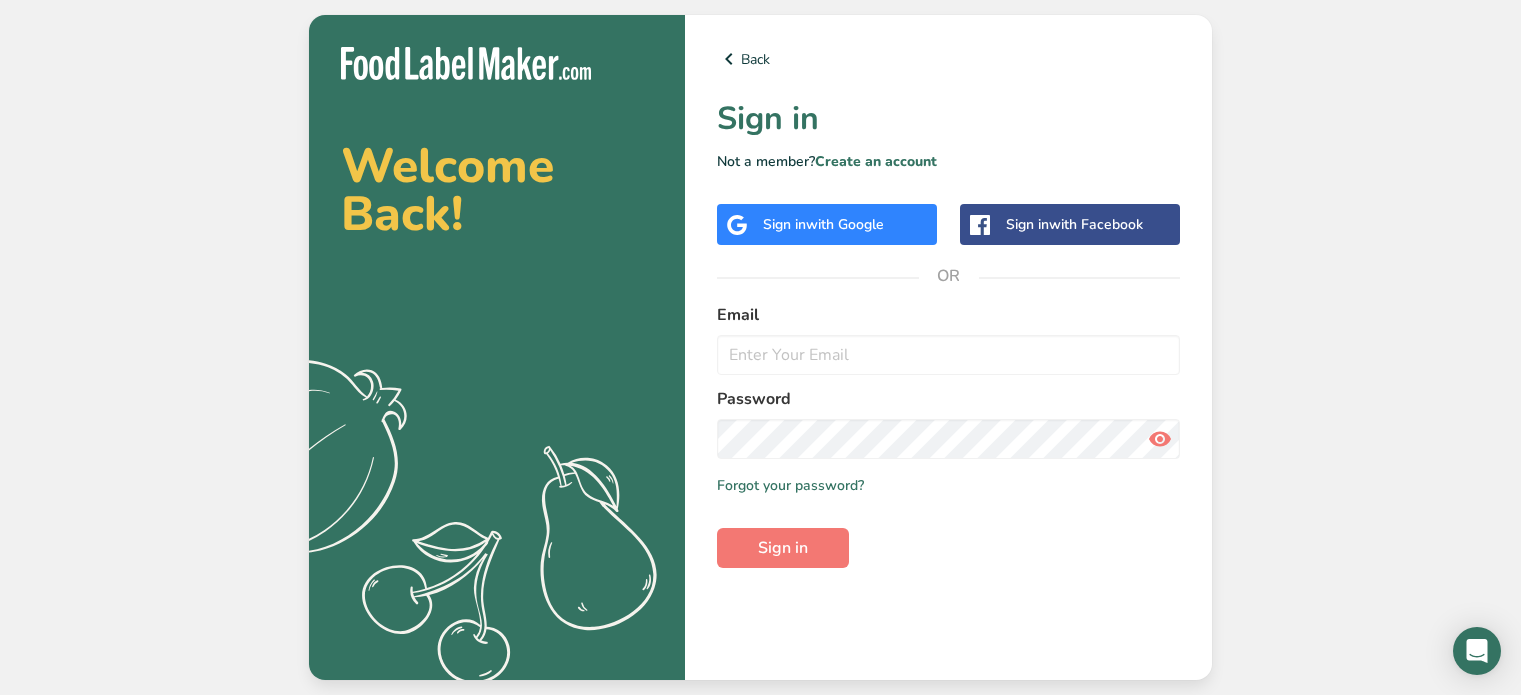 scroll, scrollTop: 0, scrollLeft: 0, axis: both 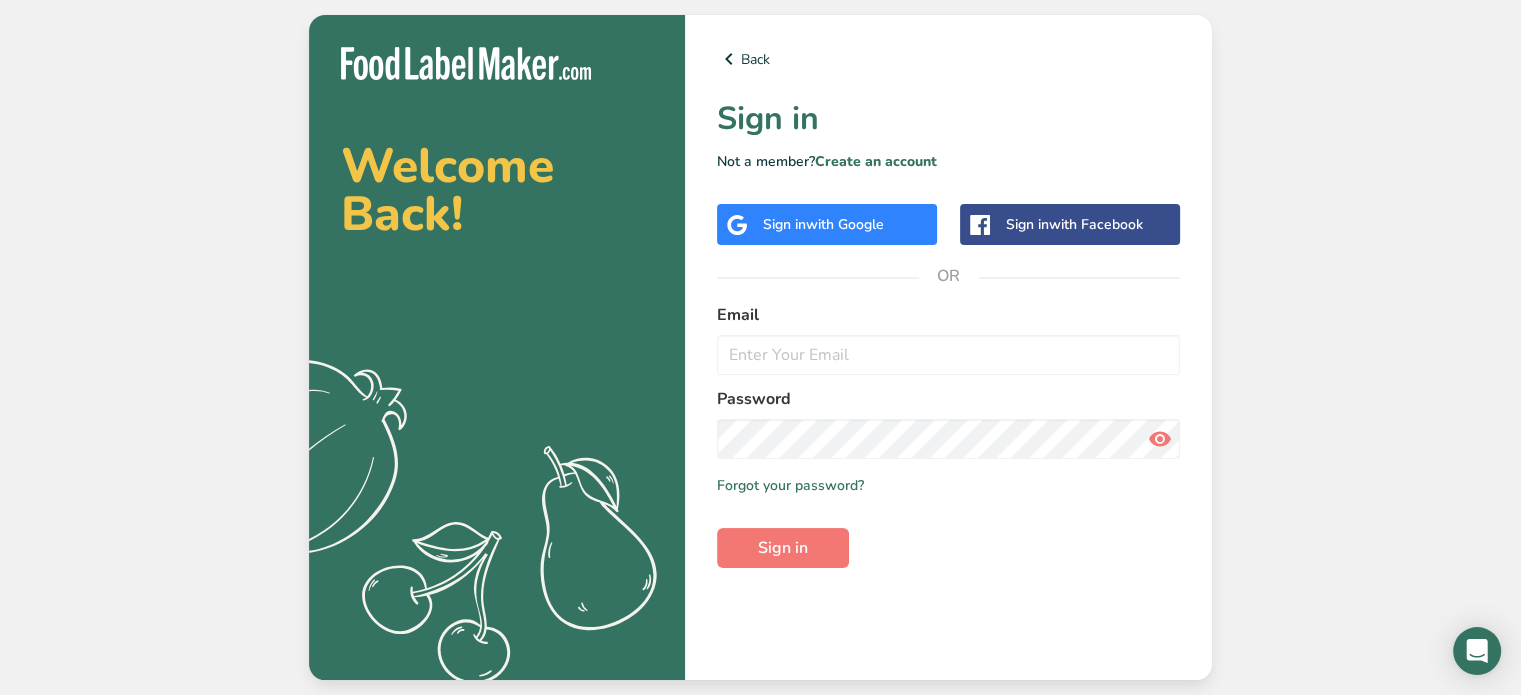 click on "Sign in   with Google" at bounding box center (827, 224) 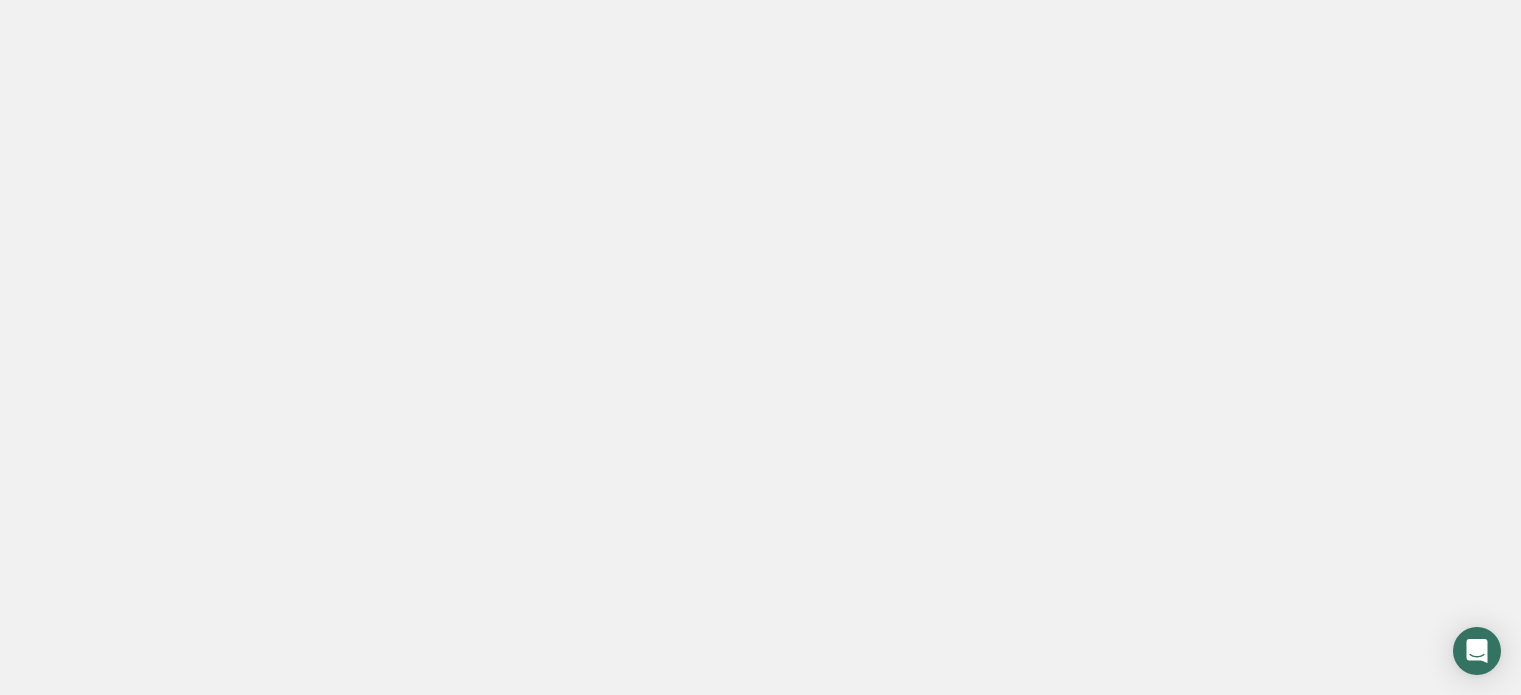 scroll, scrollTop: 0, scrollLeft: 0, axis: both 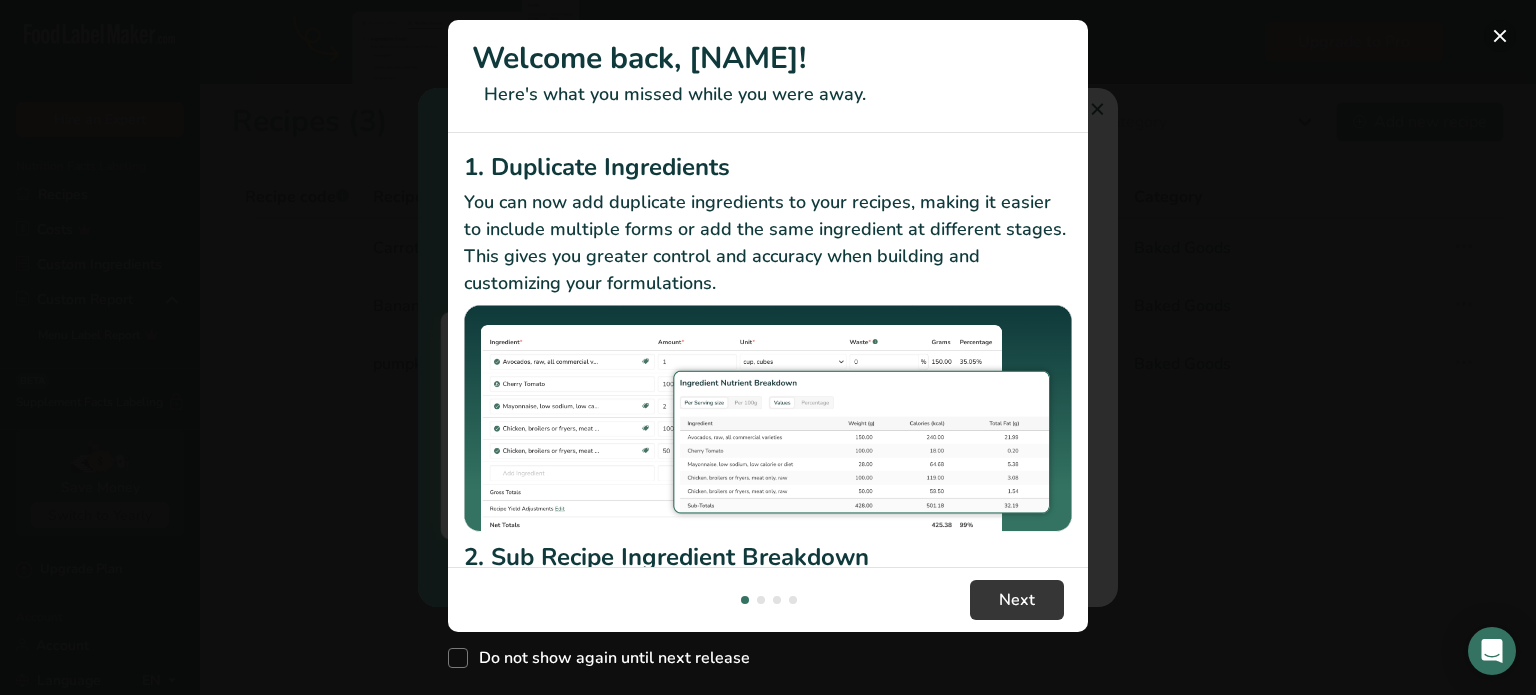 click at bounding box center (1500, 36) 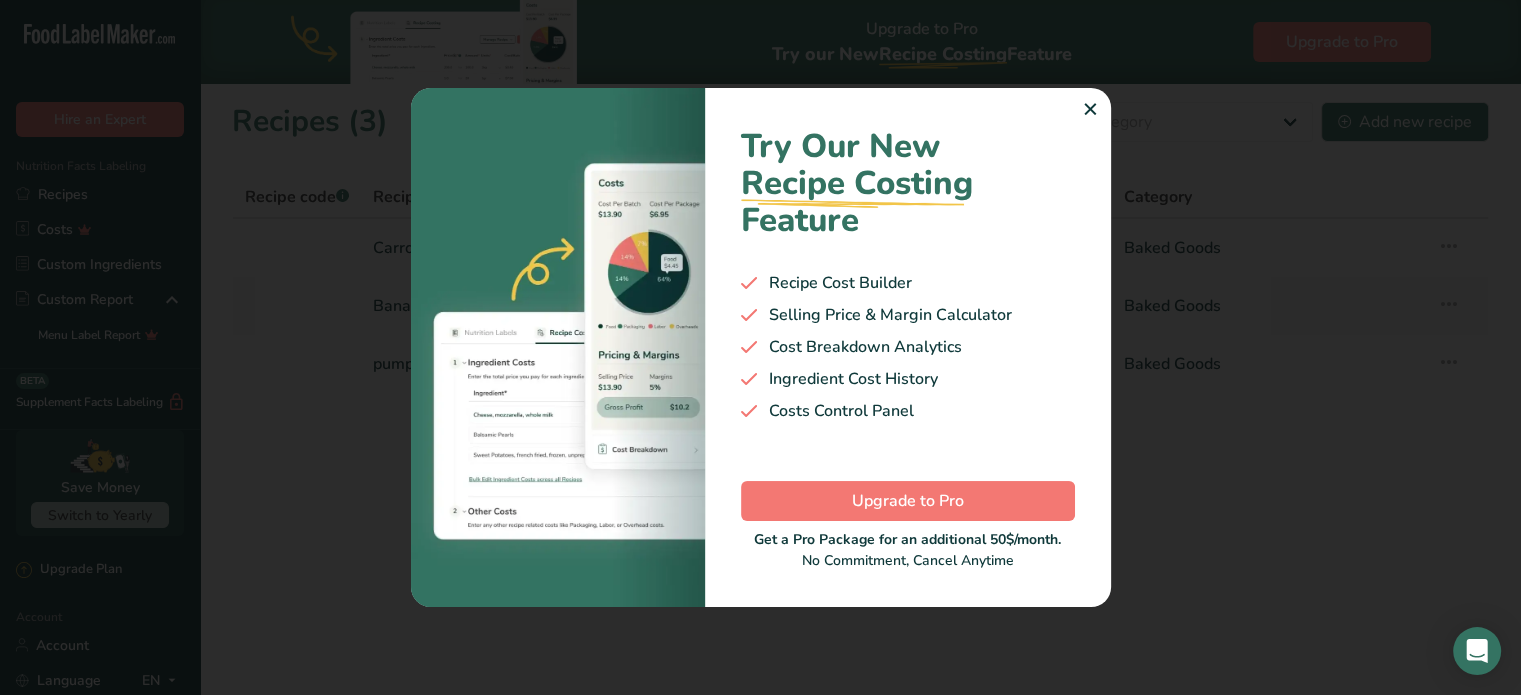 click on "✕" at bounding box center [1090, 110] 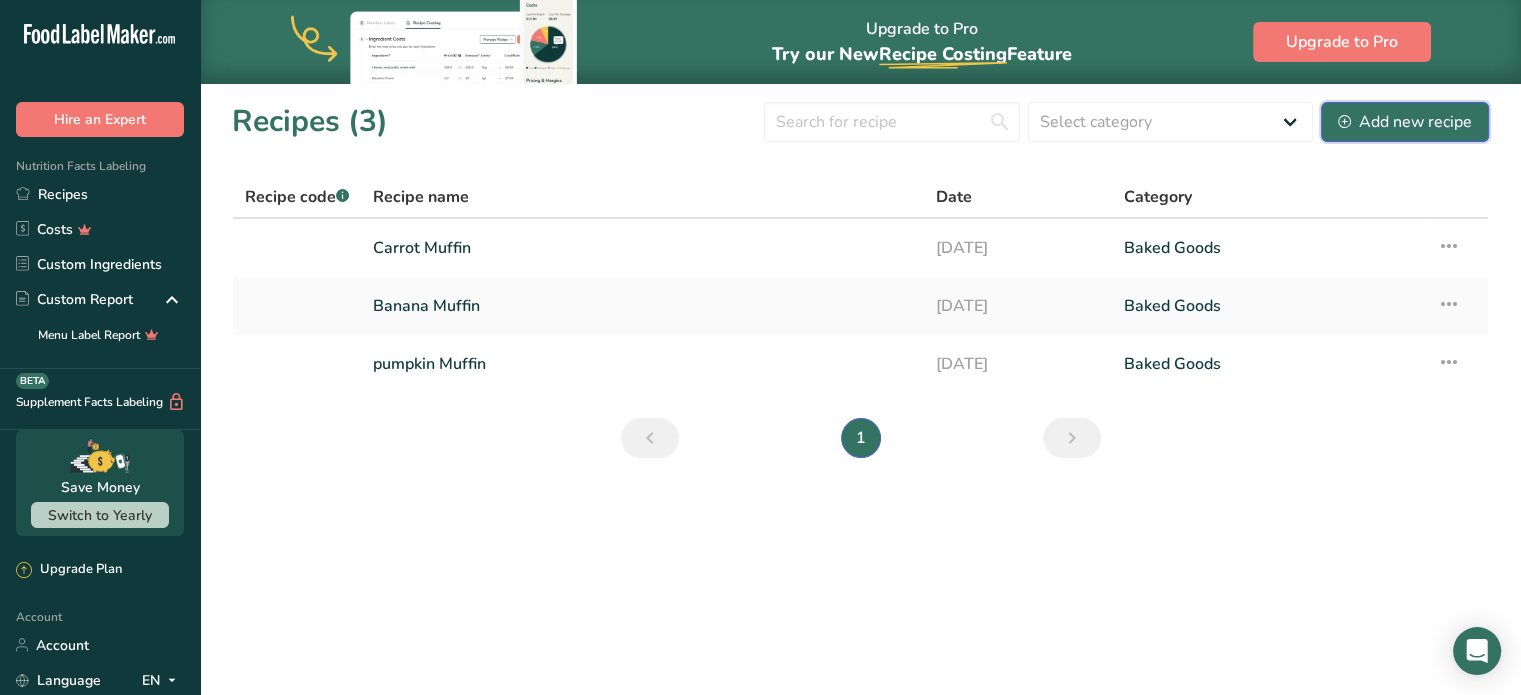 click on "Add new recipe" at bounding box center [1405, 122] 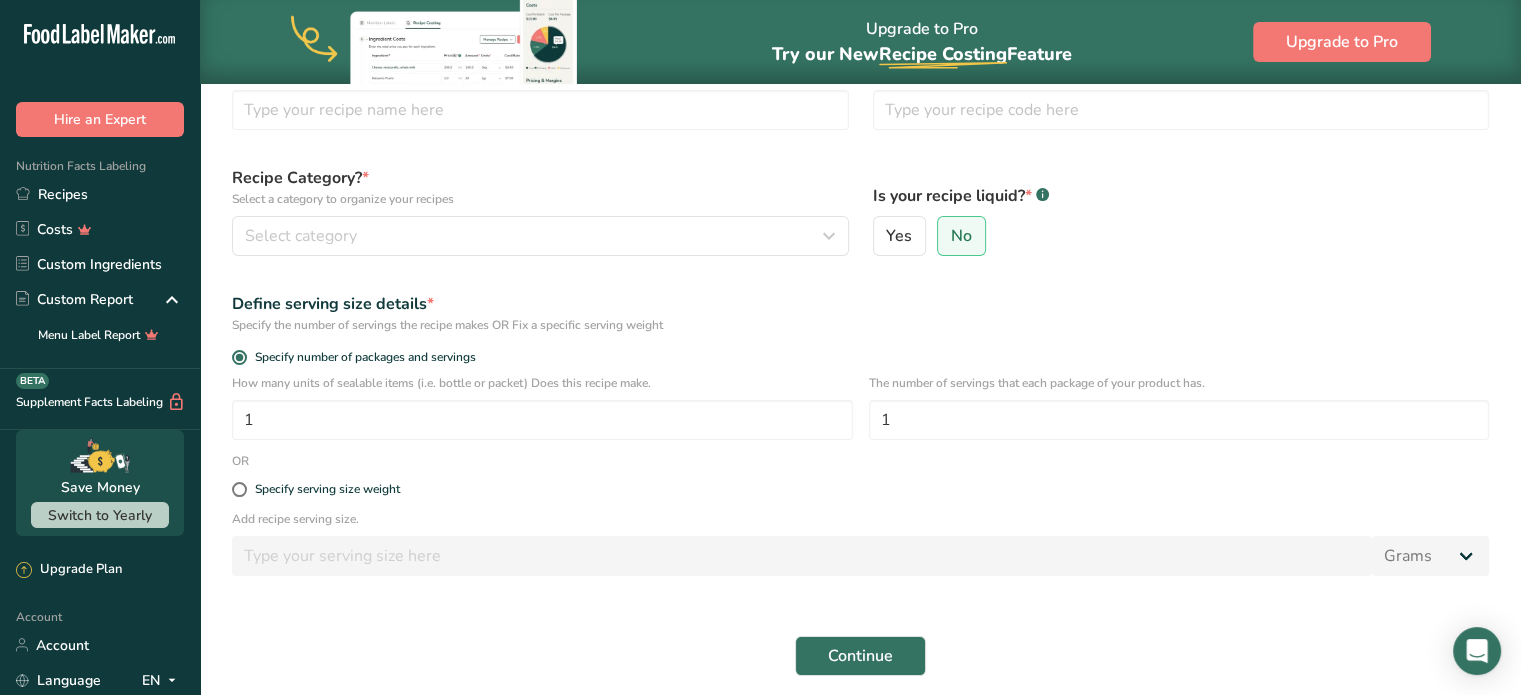 scroll, scrollTop: 0, scrollLeft: 0, axis: both 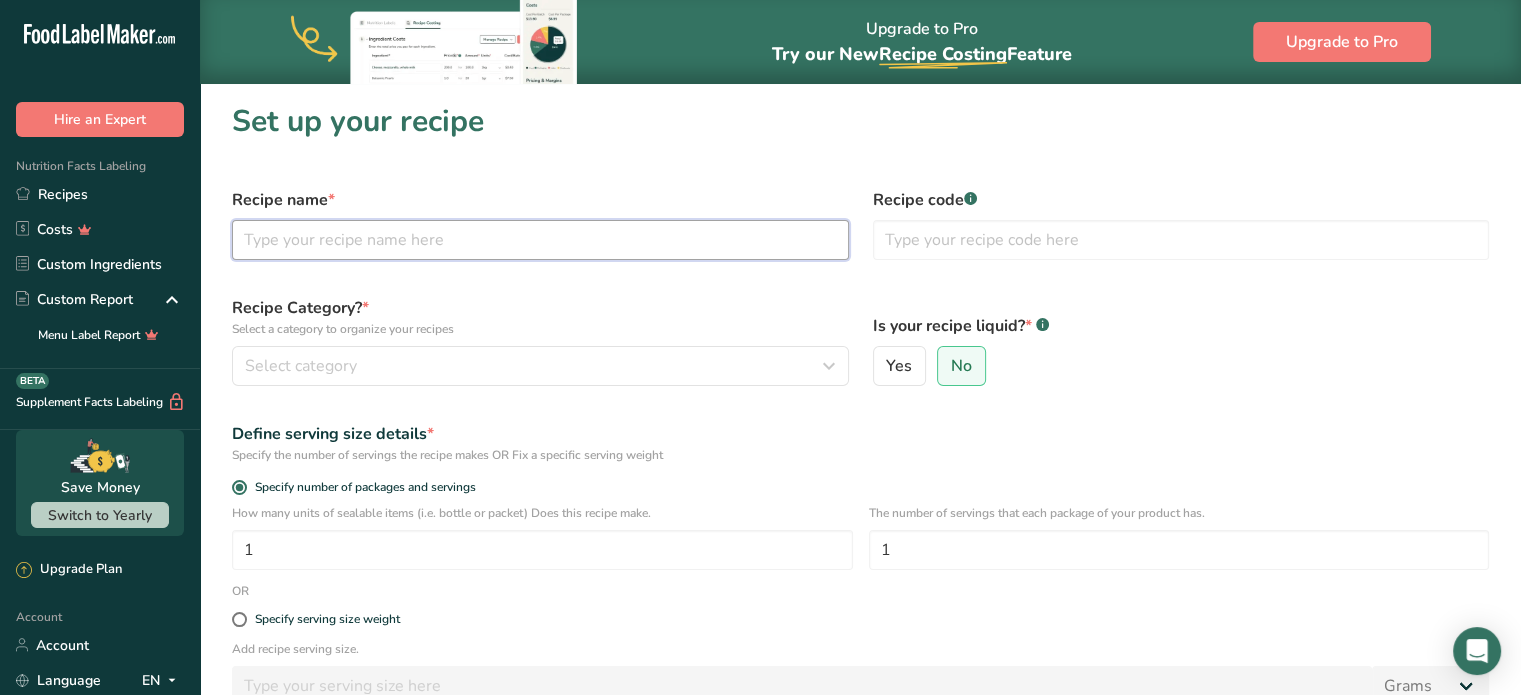 click at bounding box center [540, 240] 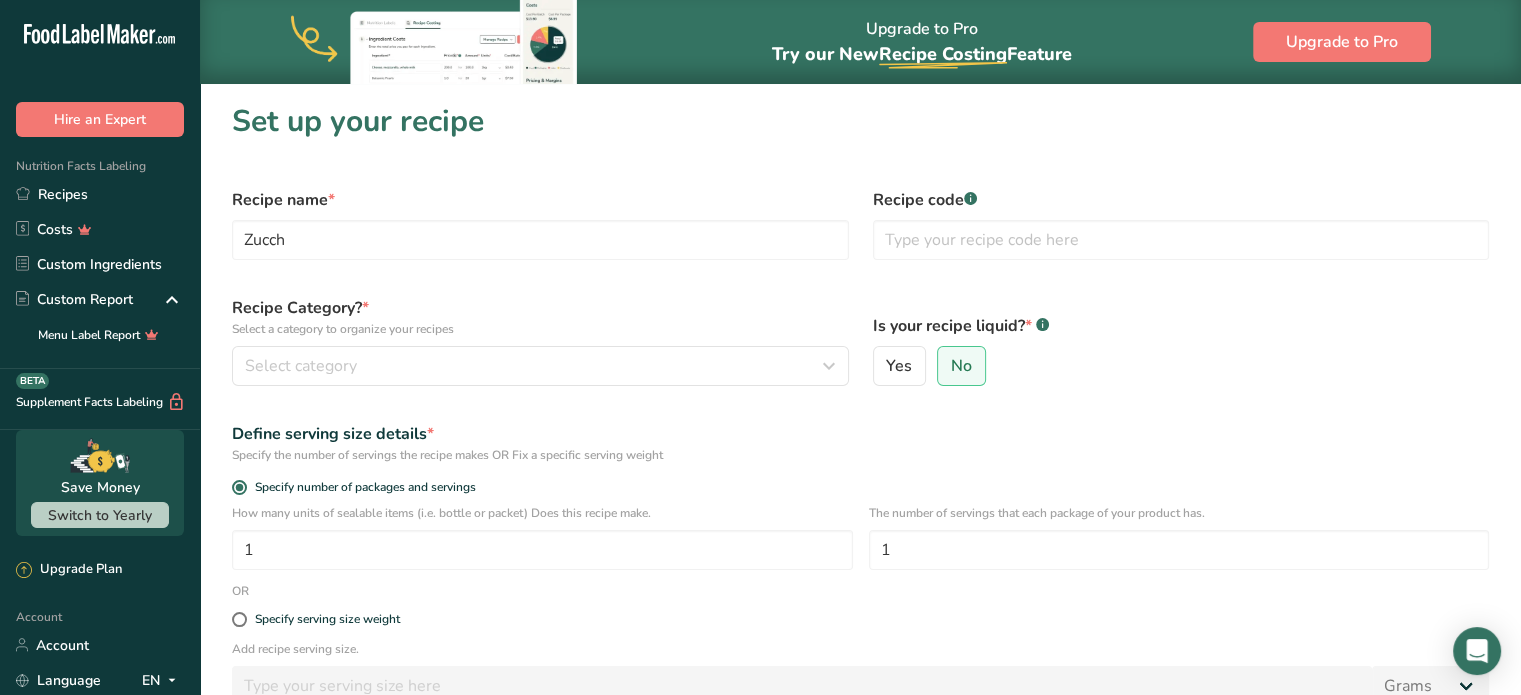 click on "Recipe name *   Zucch" at bounding box center (540, 224) 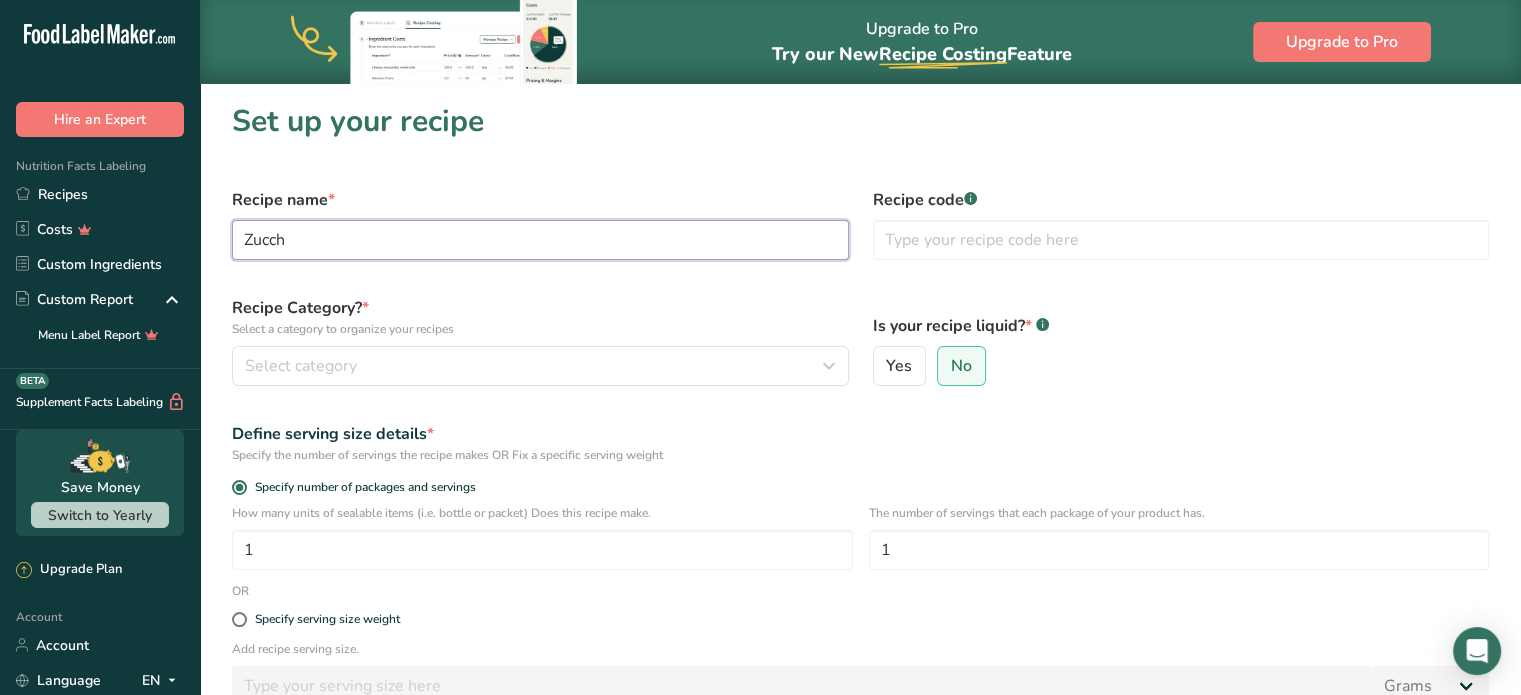 click on "Zucch" at bounding box center [540, 240] 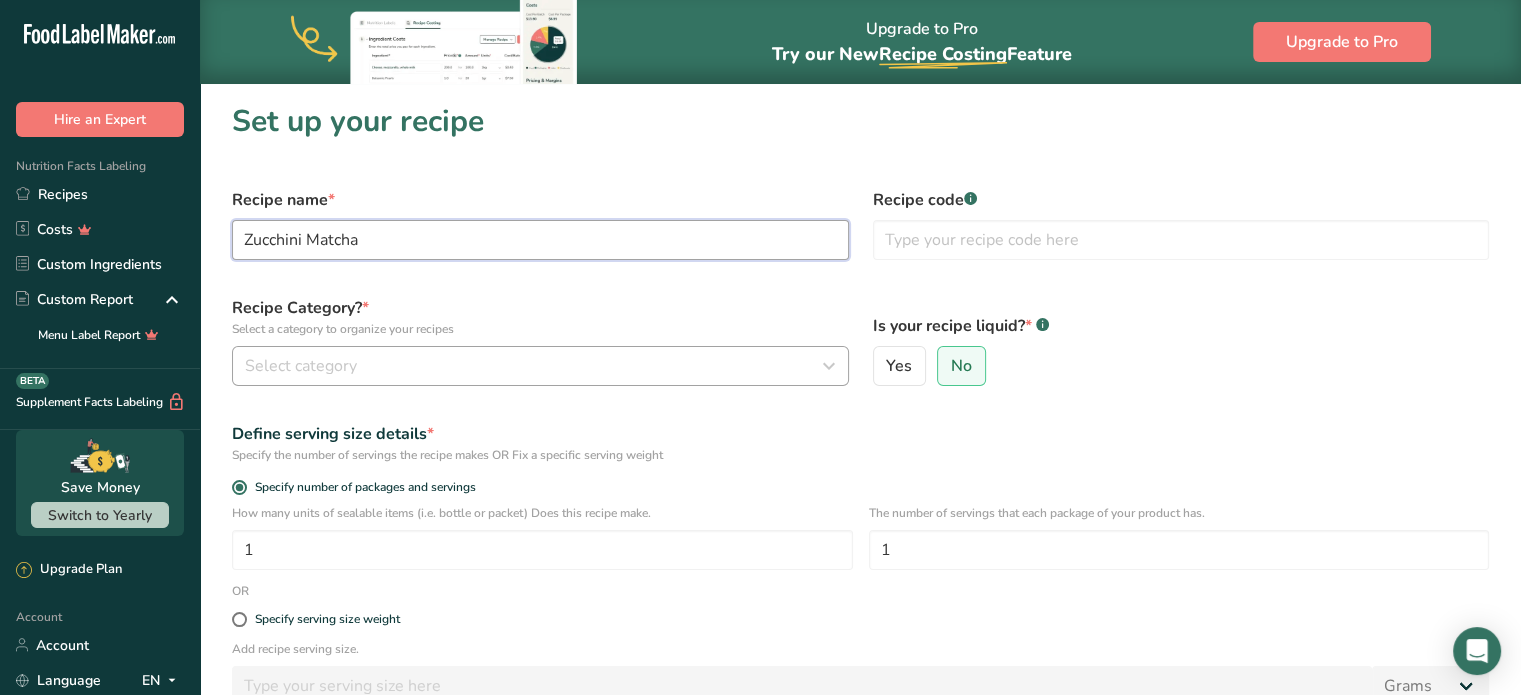 type on "Zucchini Matcha" 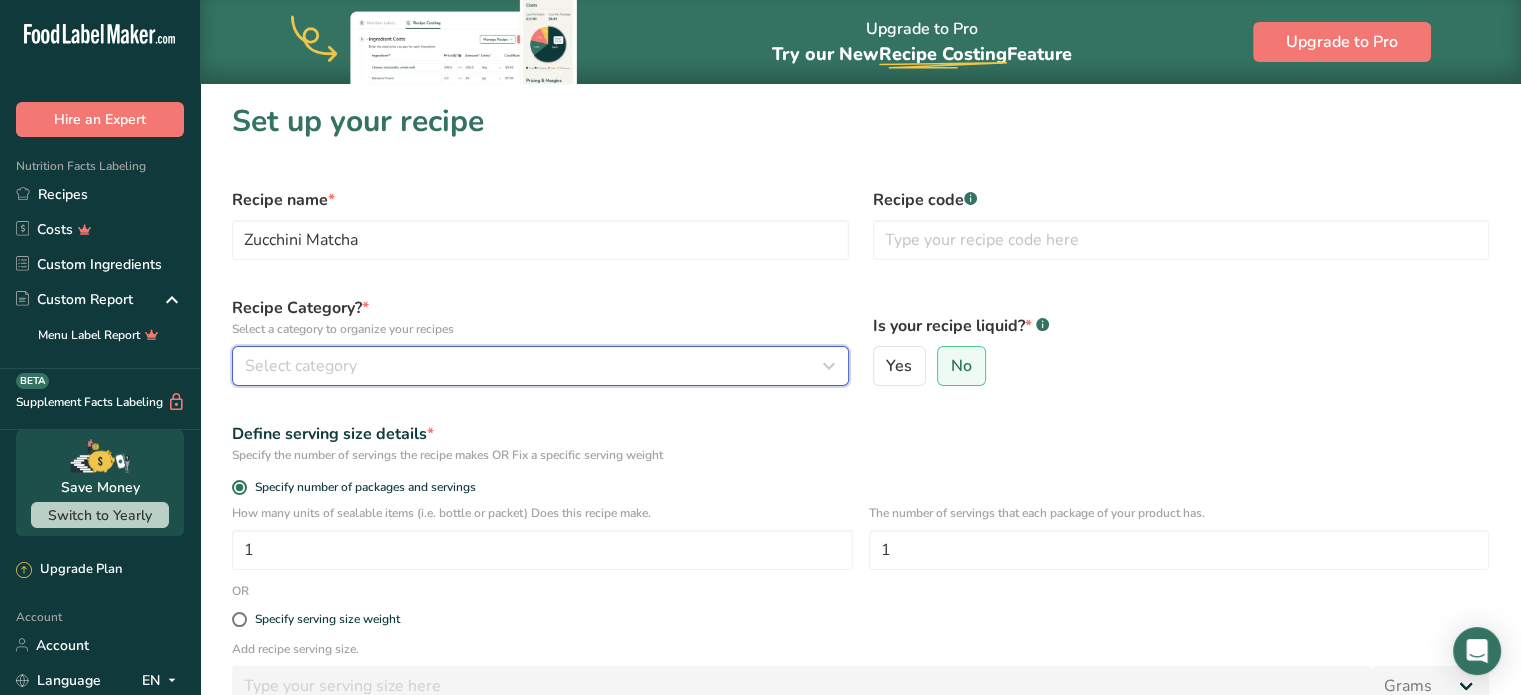 click on "Select category" at bounding box center [301, 366] 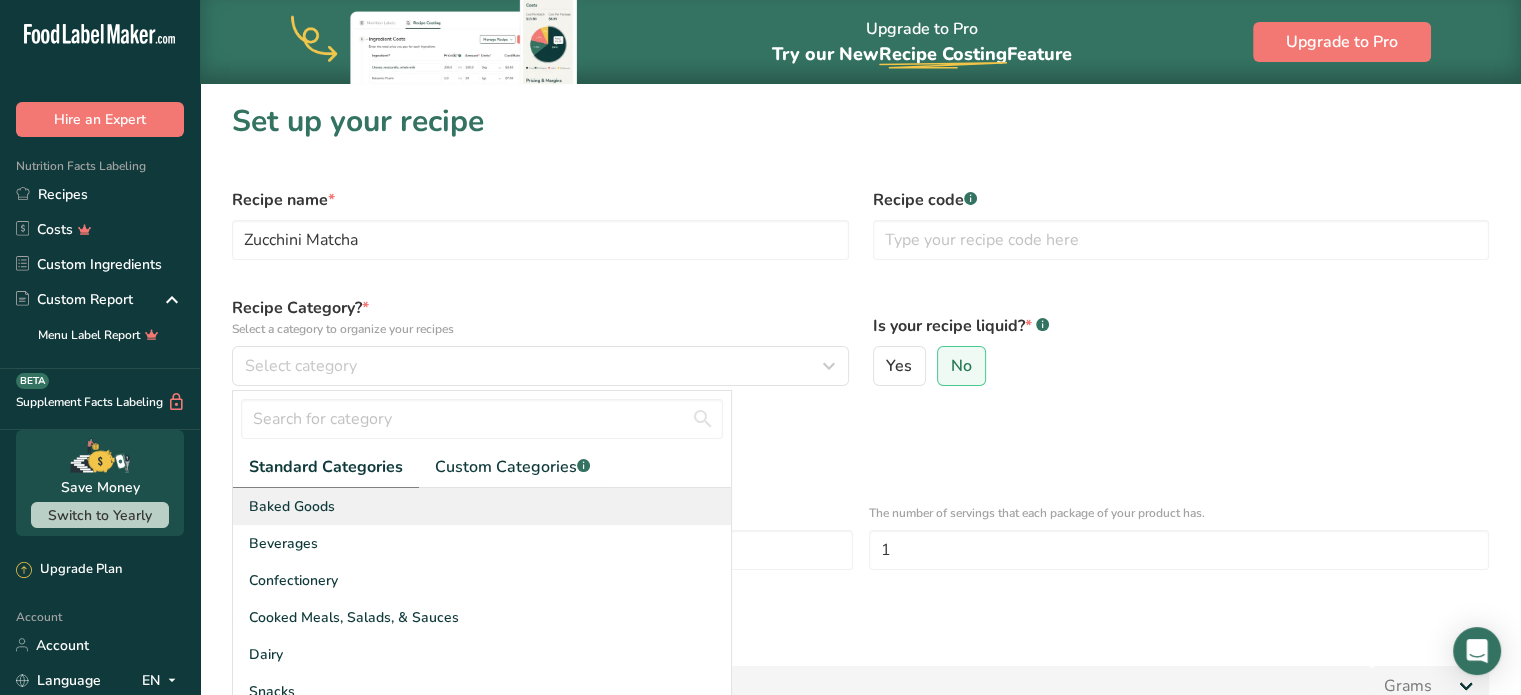 click on "Baked Goods" at bounding box center (292, 506) 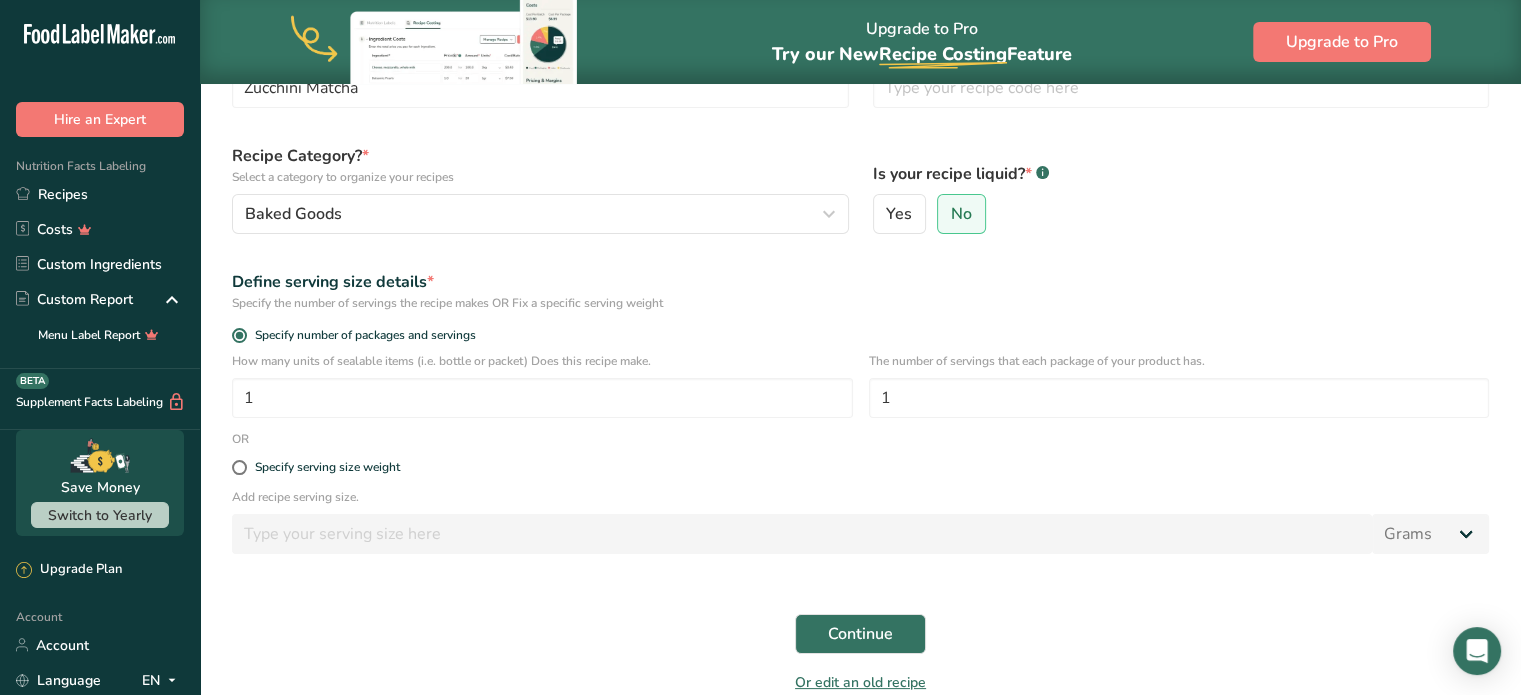 scroll, scrollTop: 200, scrollLeft: 0, axis: vertical 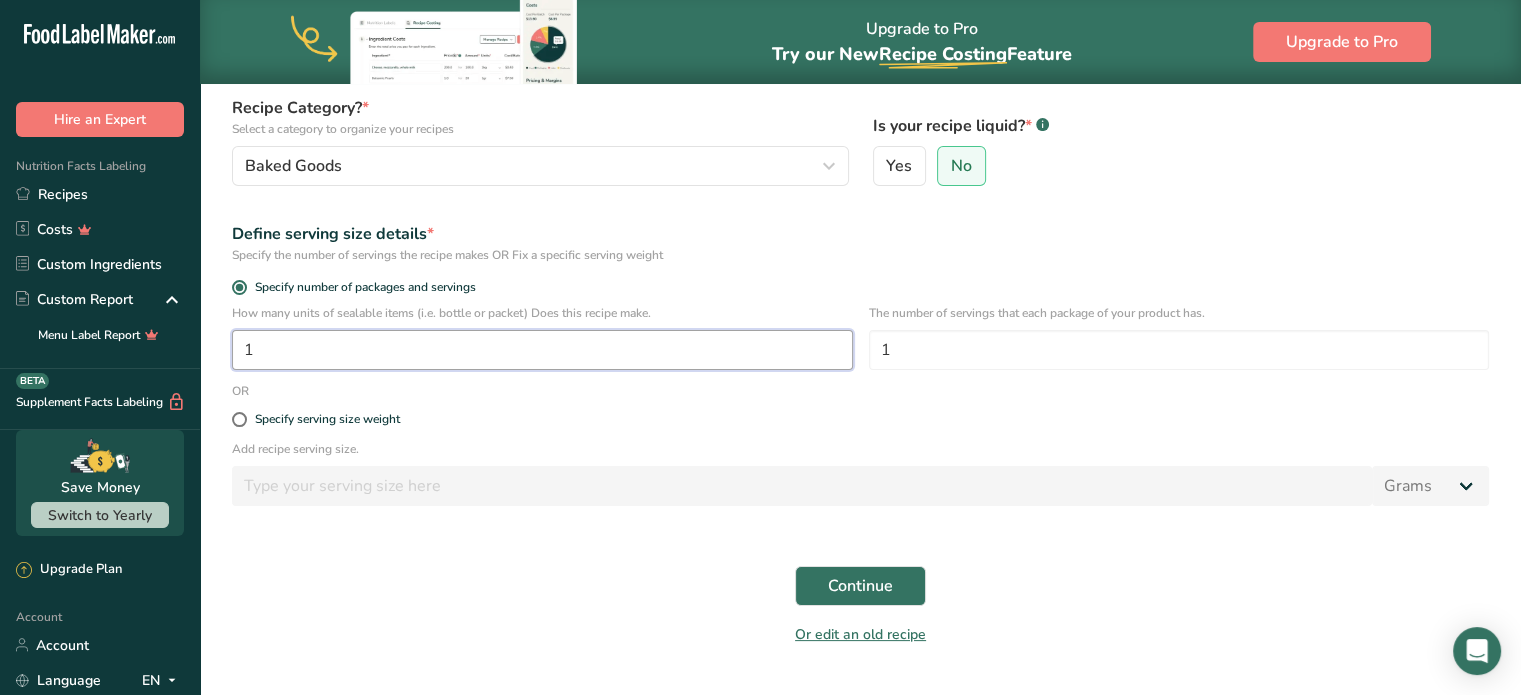 click on "1" at bounding box center [542, 350] 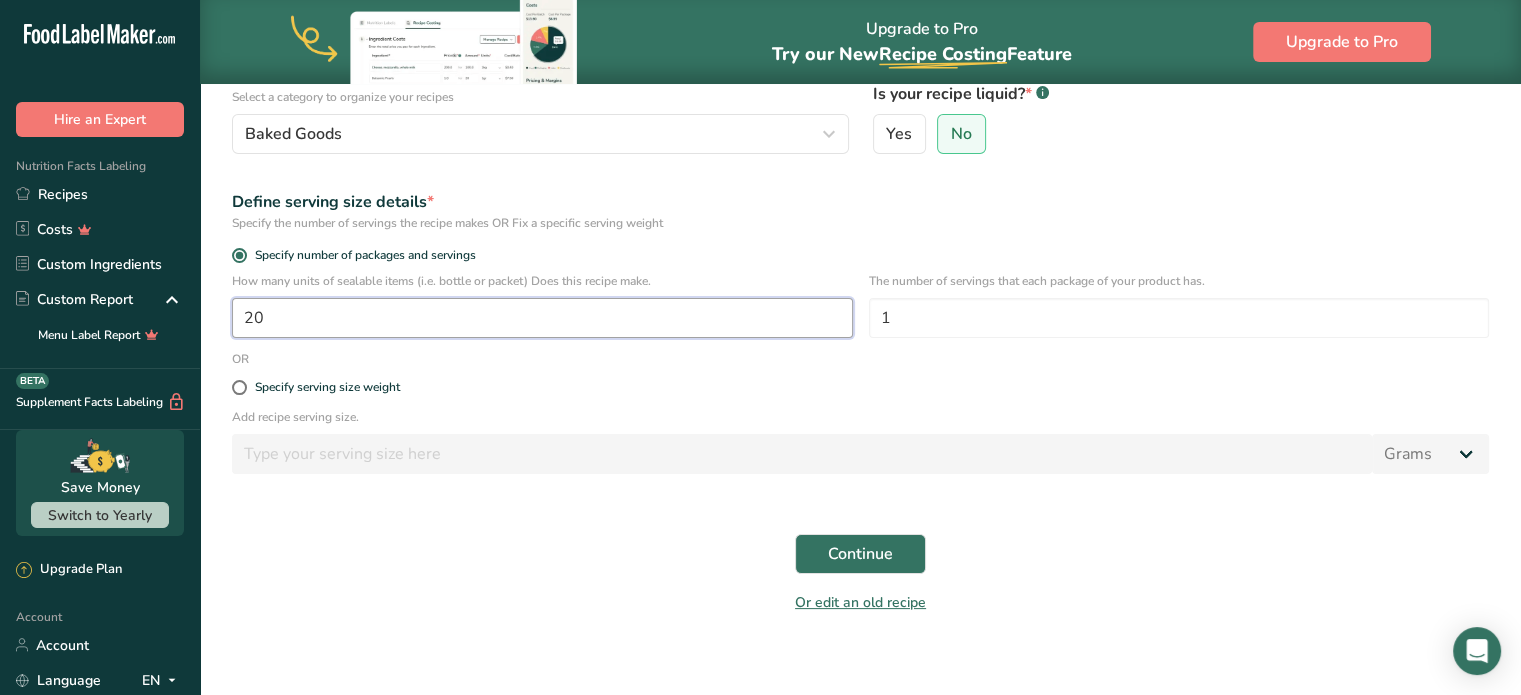 scroll, scrollTop: 247, scrollLeft: 0, axis: vertical 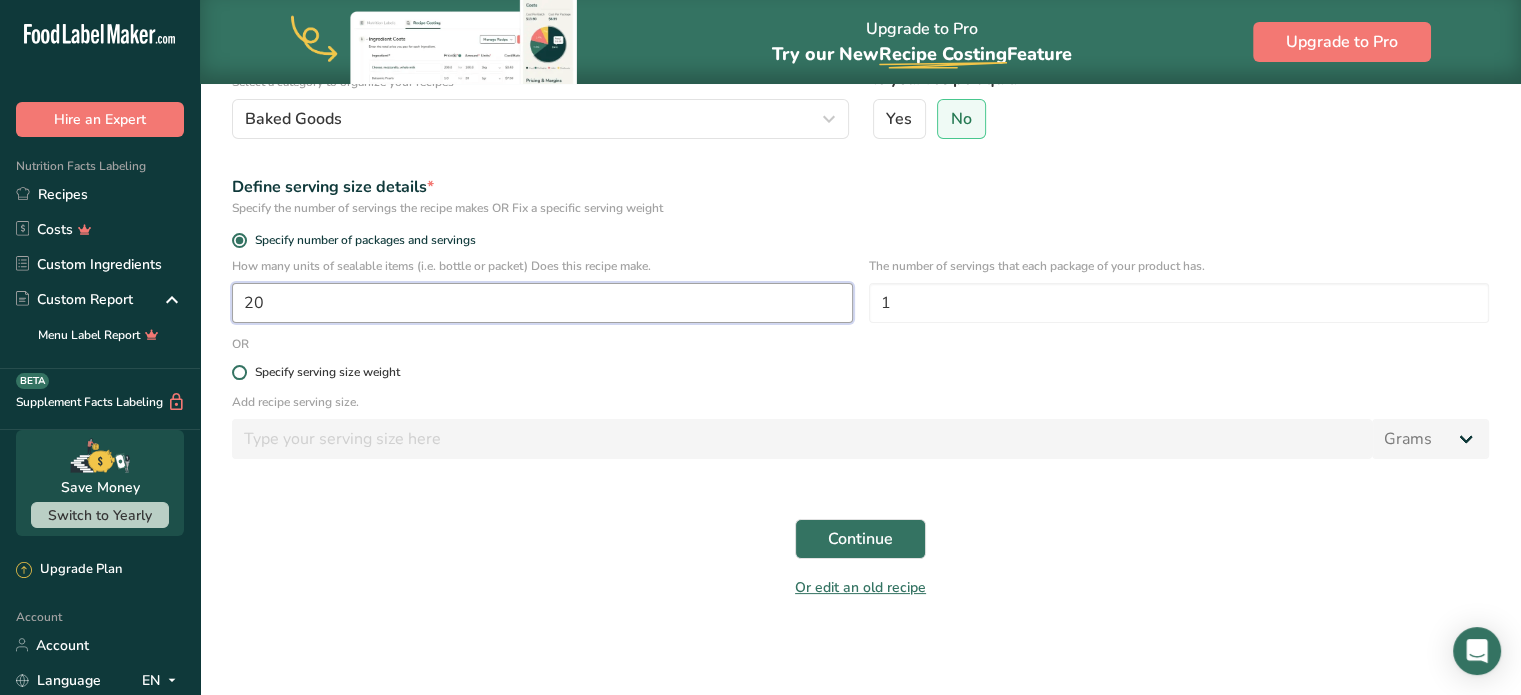 type on "20" 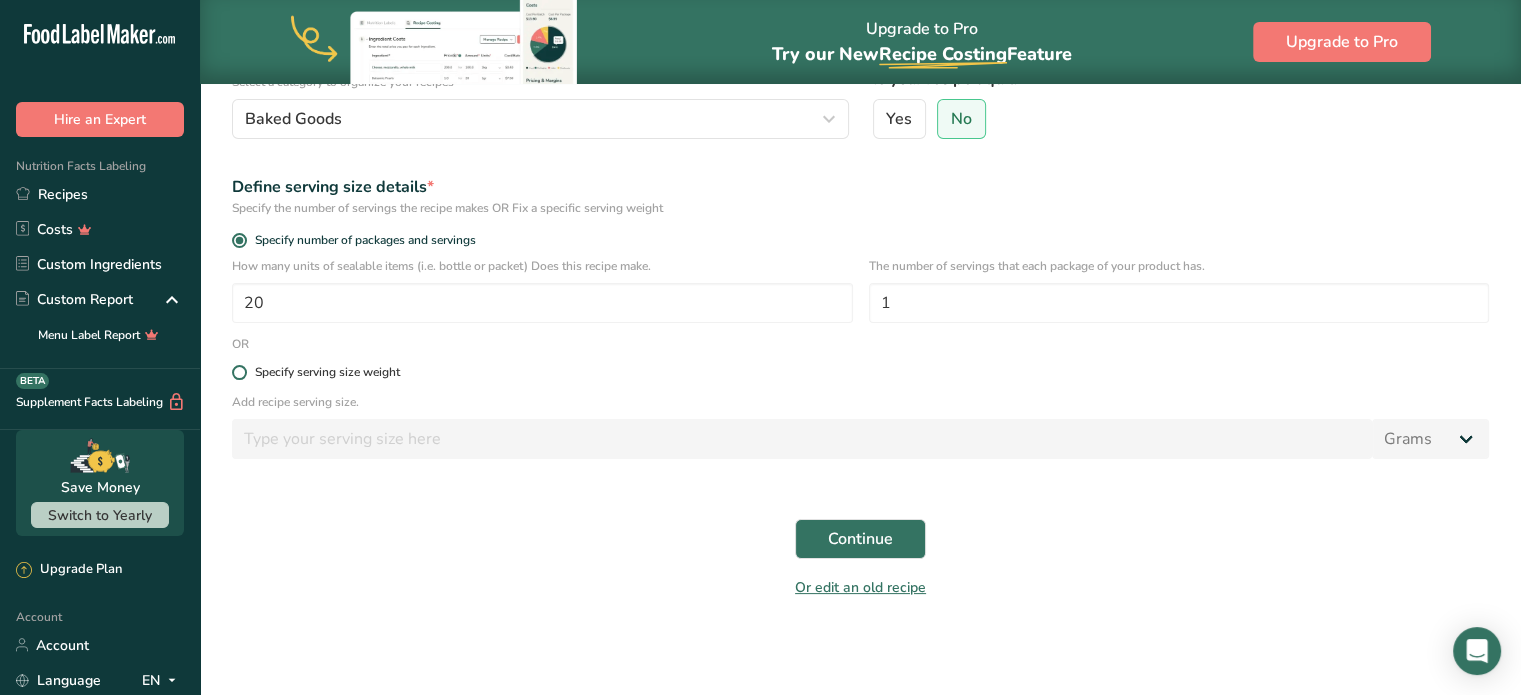 click at bounding box center (239, 372) 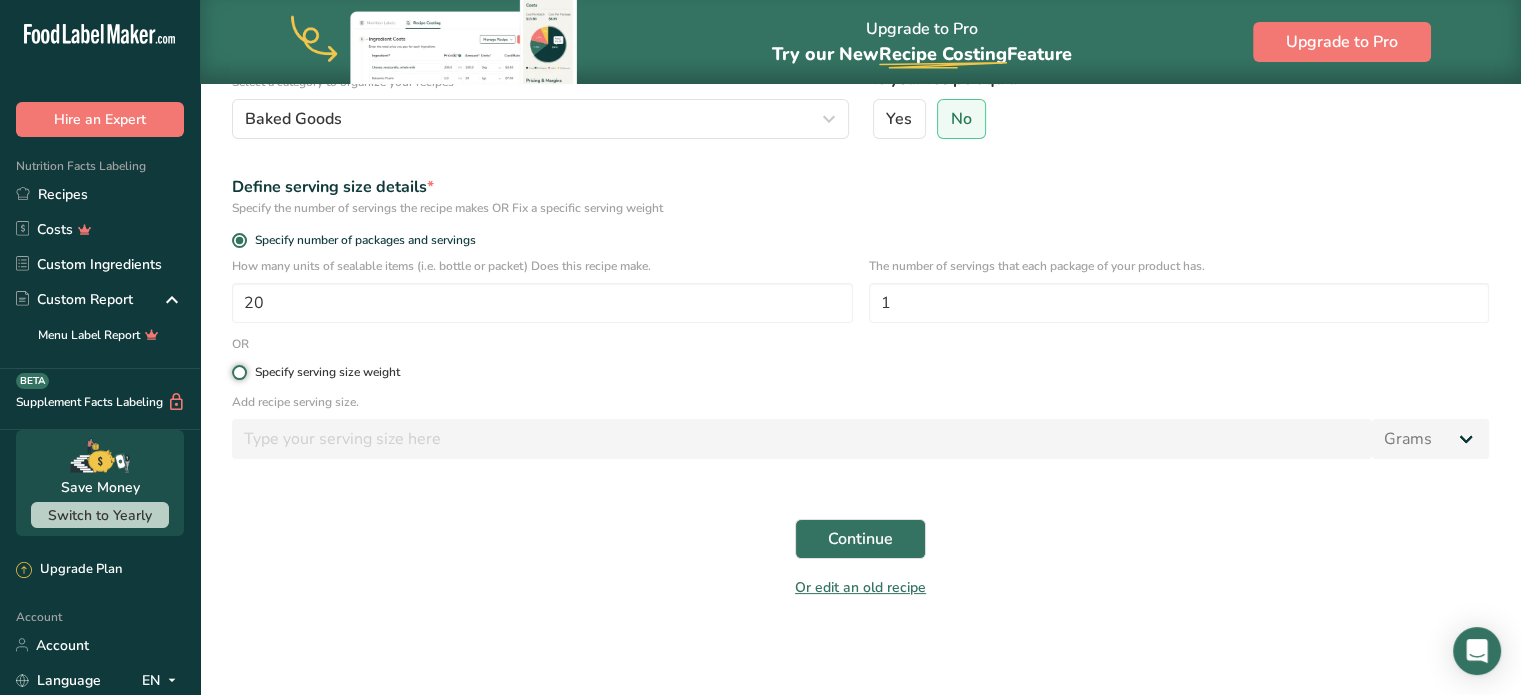 click on "Specify serving size weight" at bounding box center (238, 372) 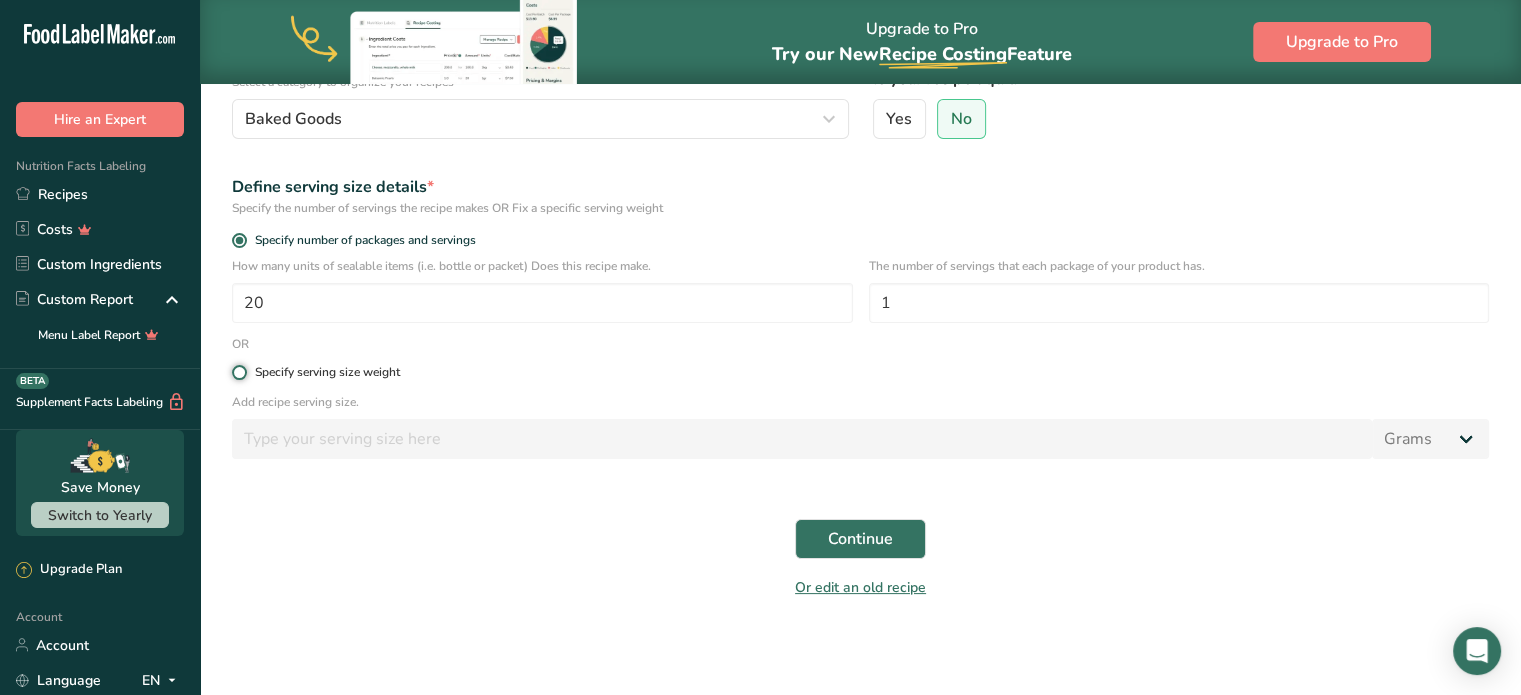 radio on "true" 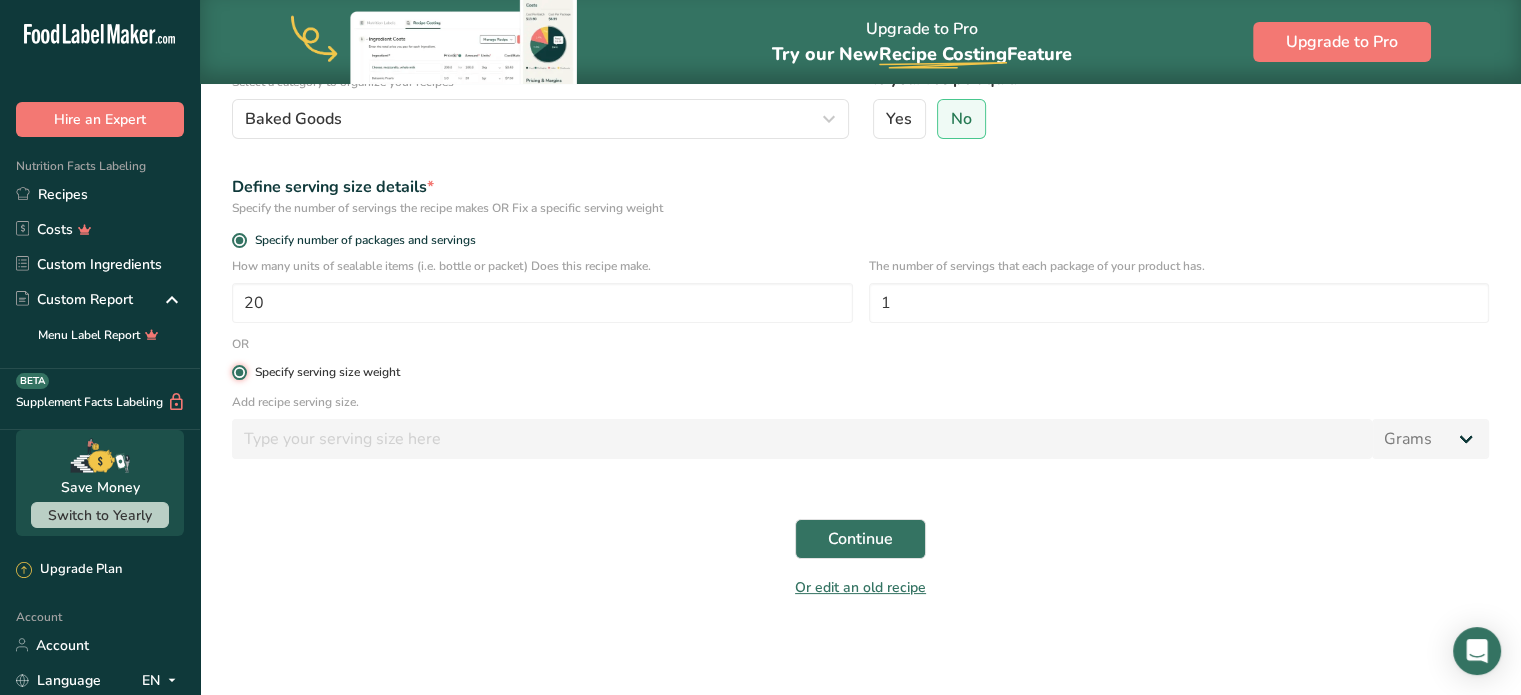radio on "false" 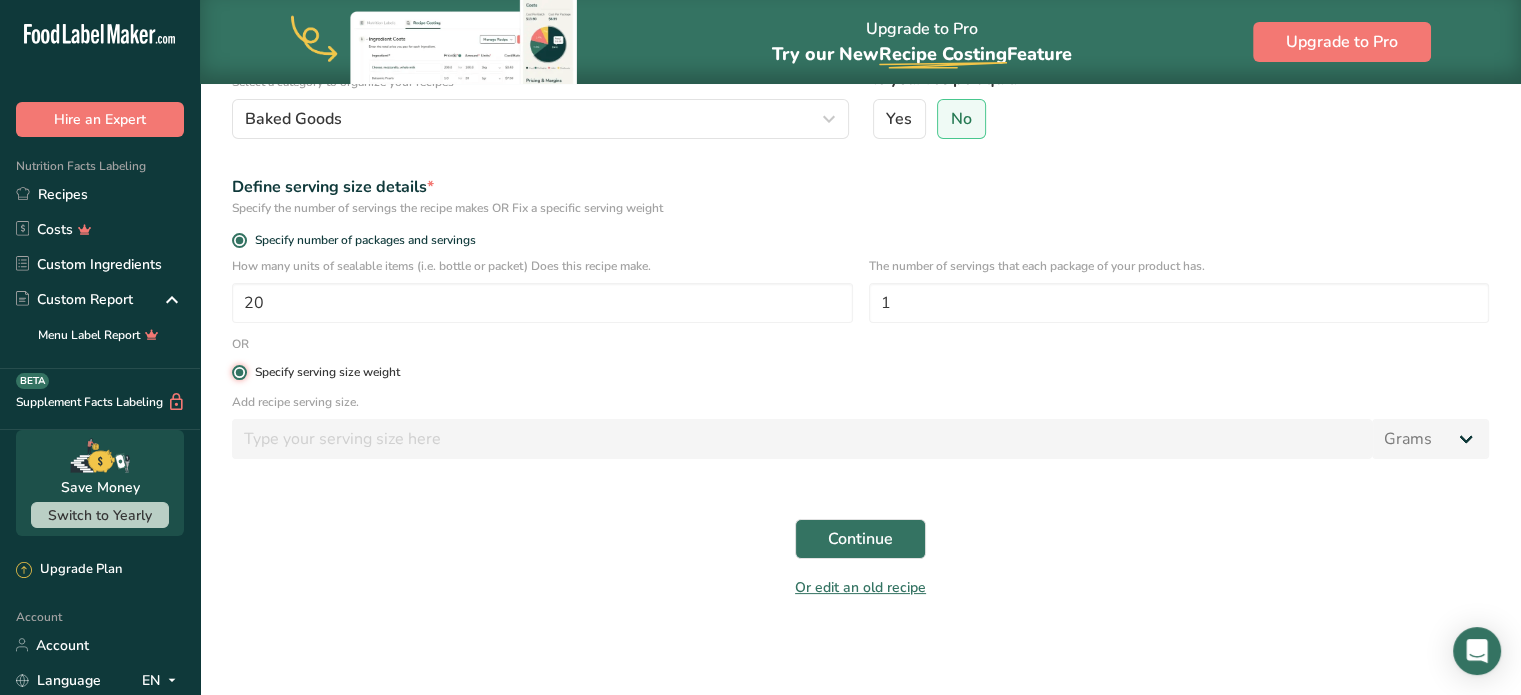 type 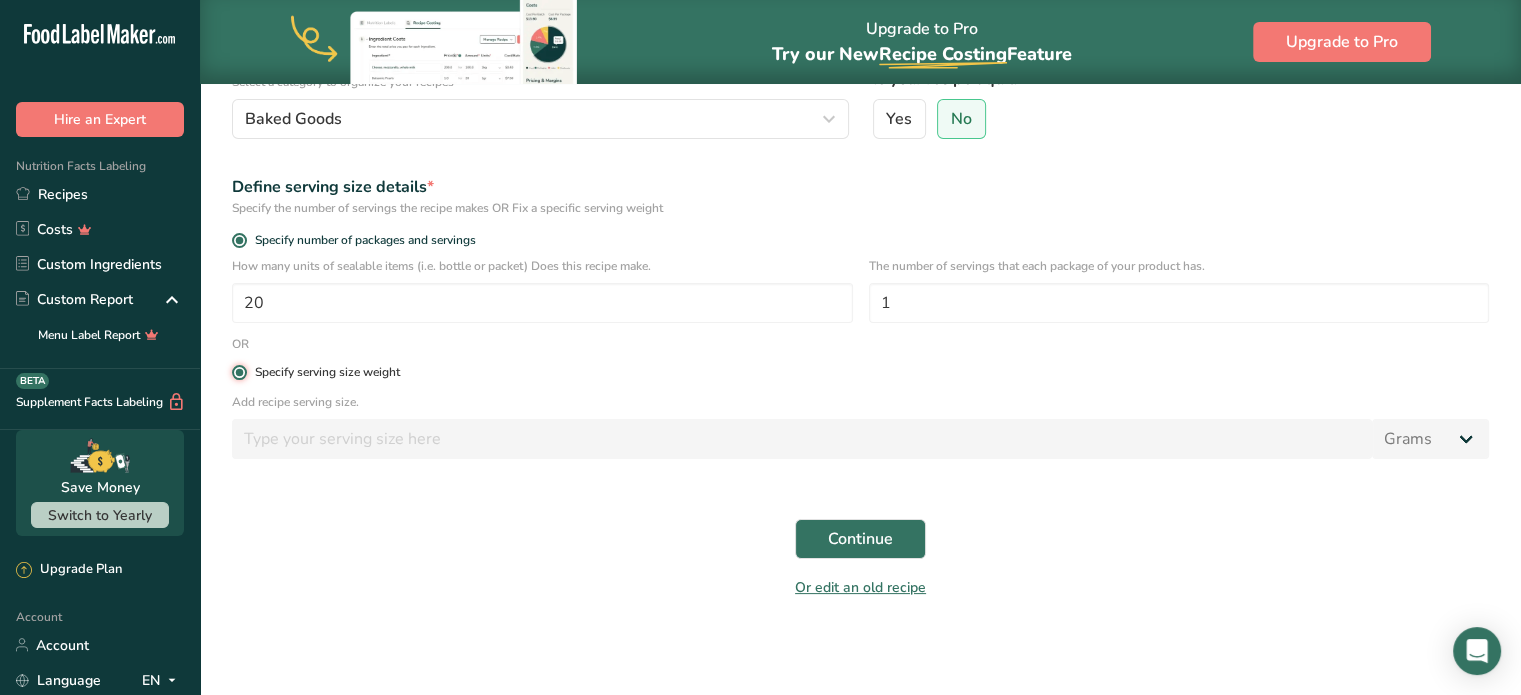 type 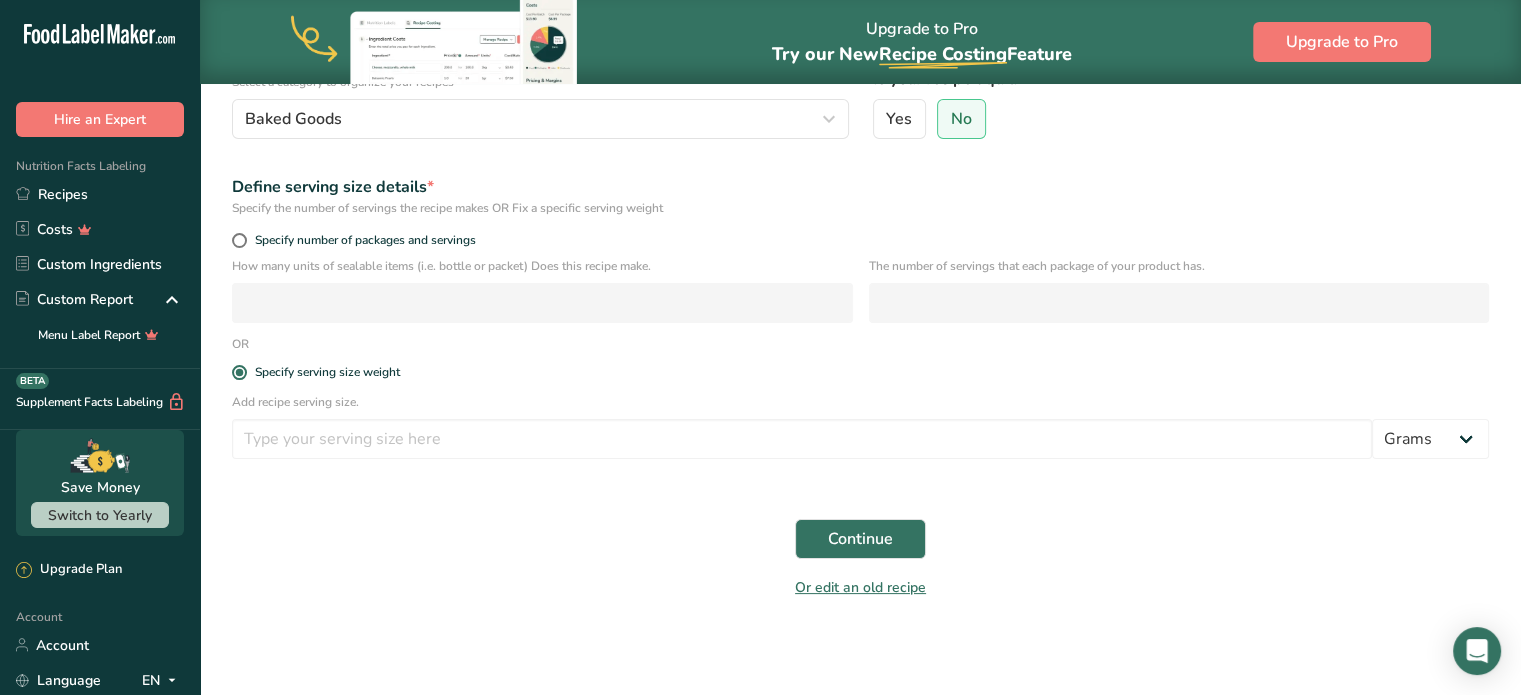 click on "Specify number of packages and servings" at bounding box center (860, 243) 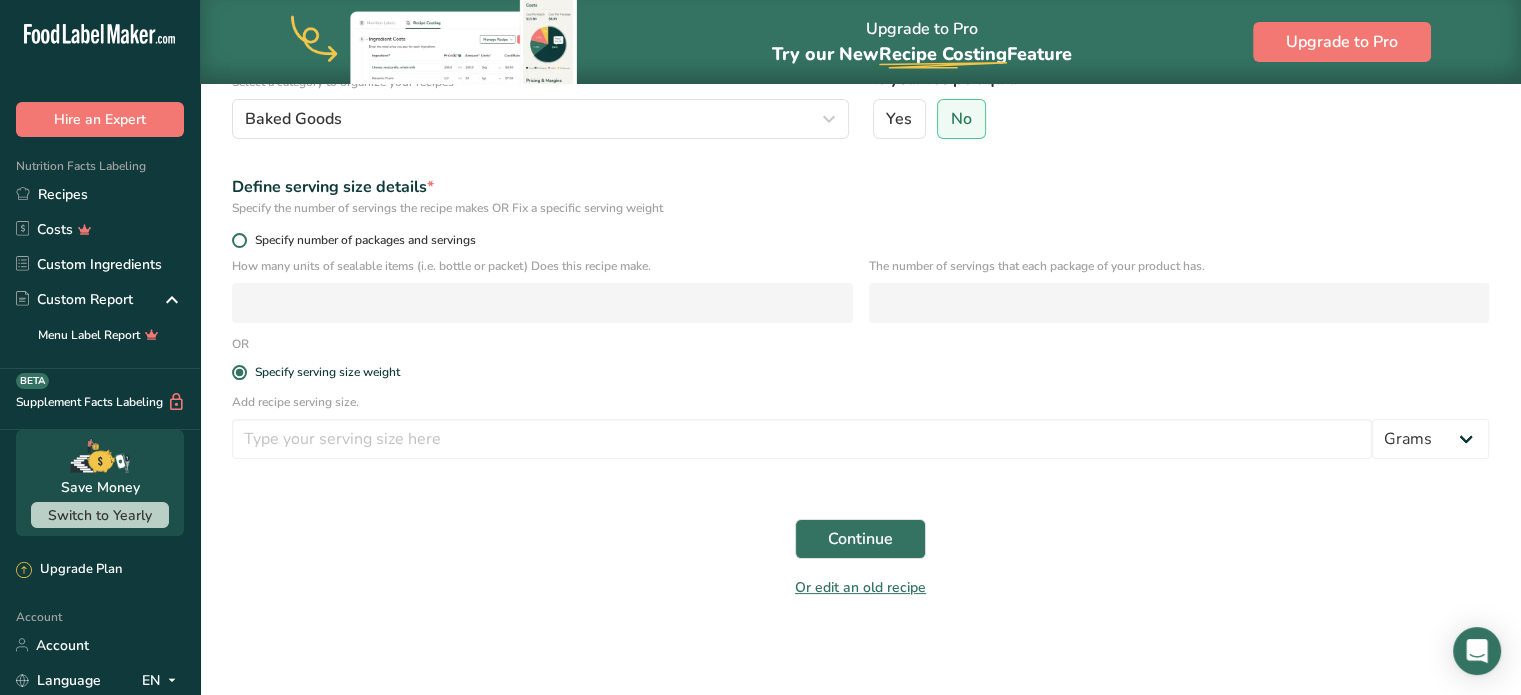 click at bounding box center [239, 240] 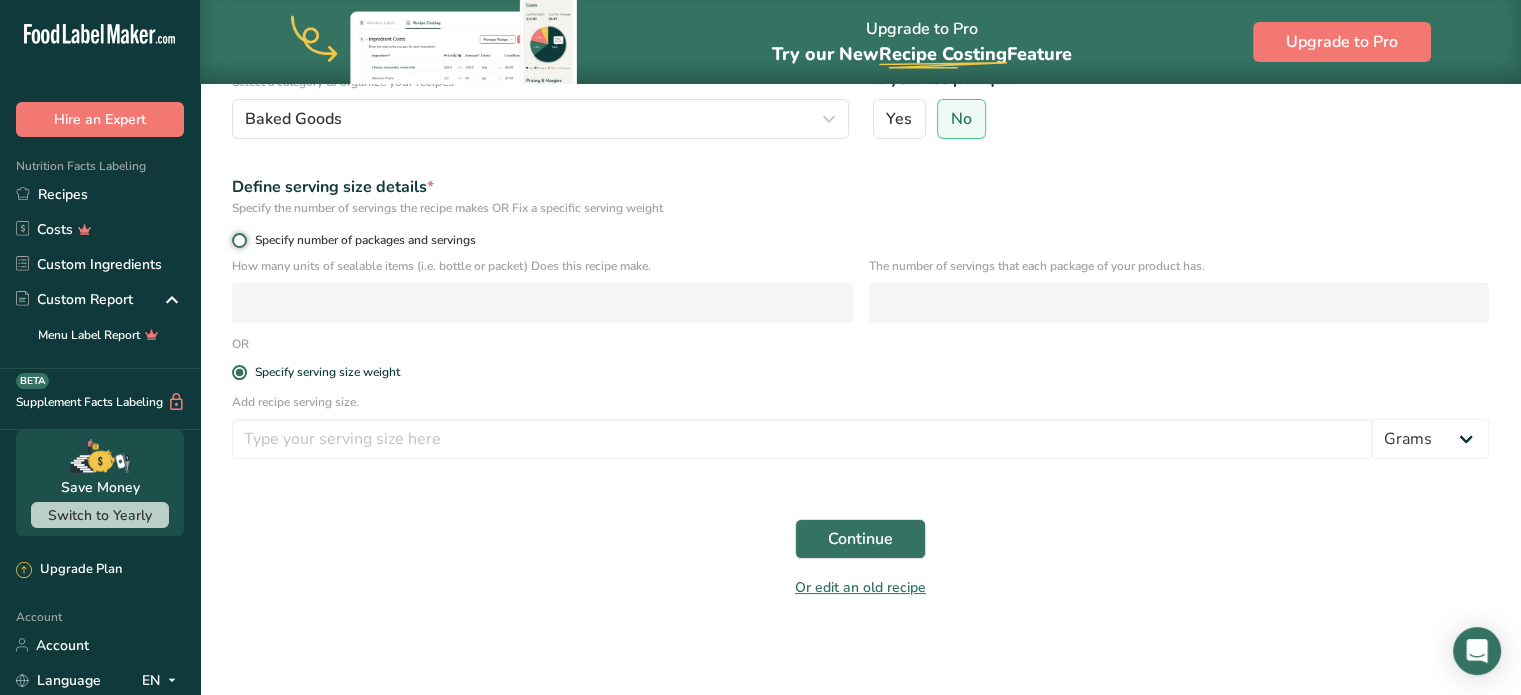 click on "Specify number of packages and servings" at bounding box center (238, 240) 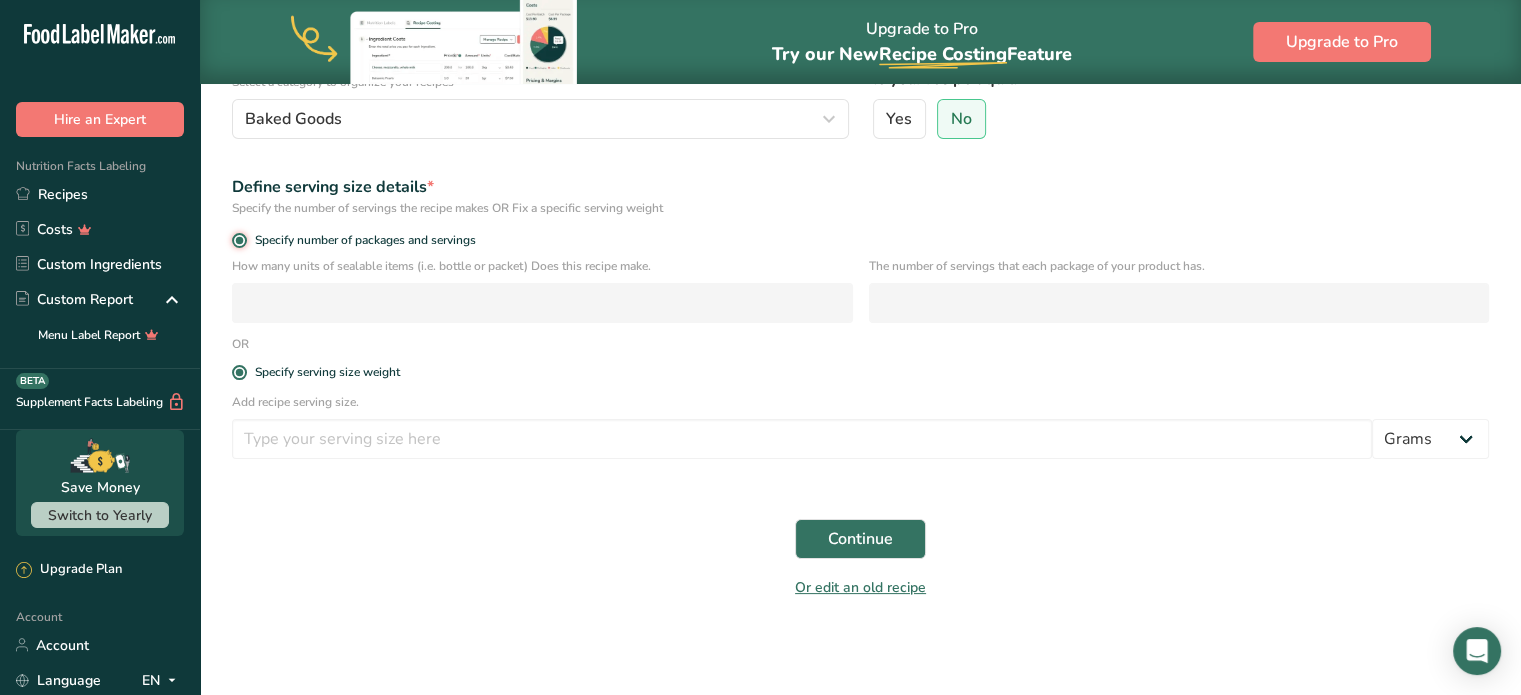radio on "false" 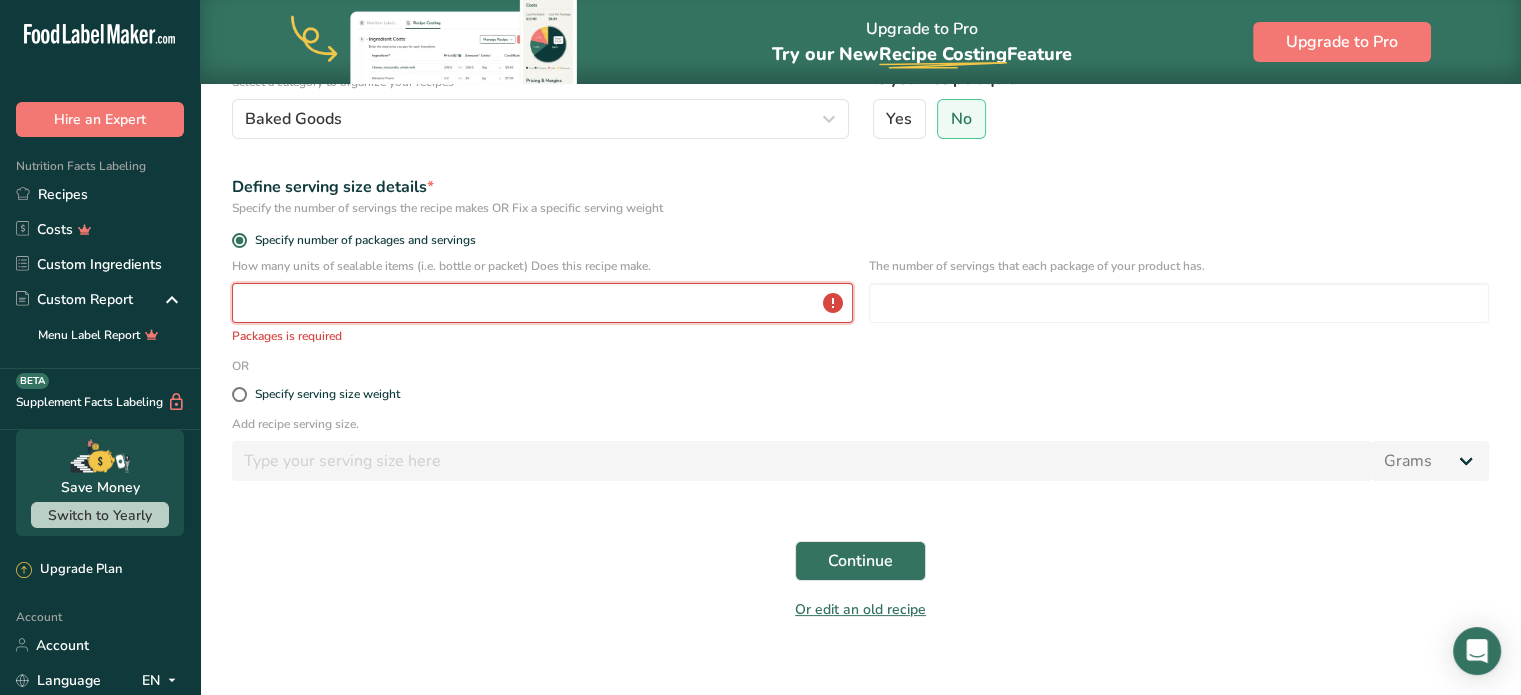 click at bounding box center [542, 303] 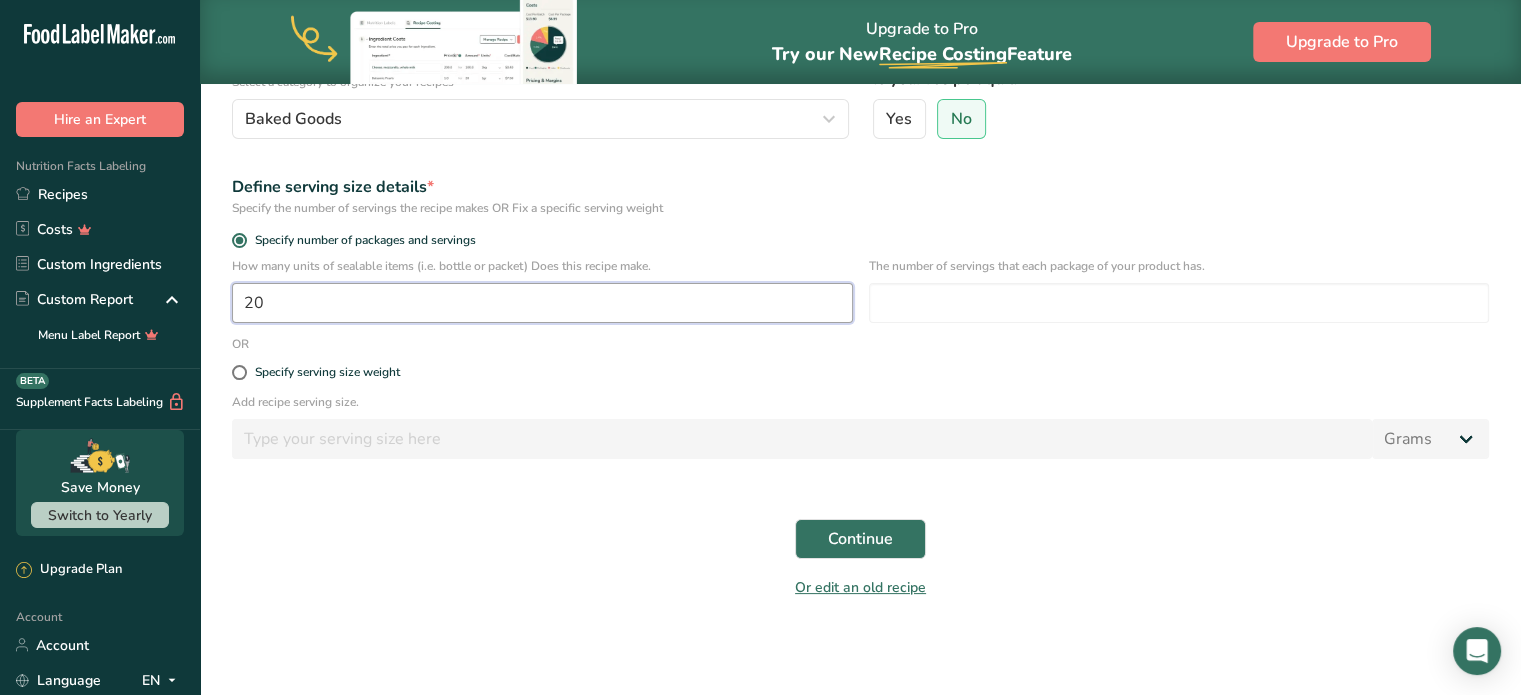type on "20" 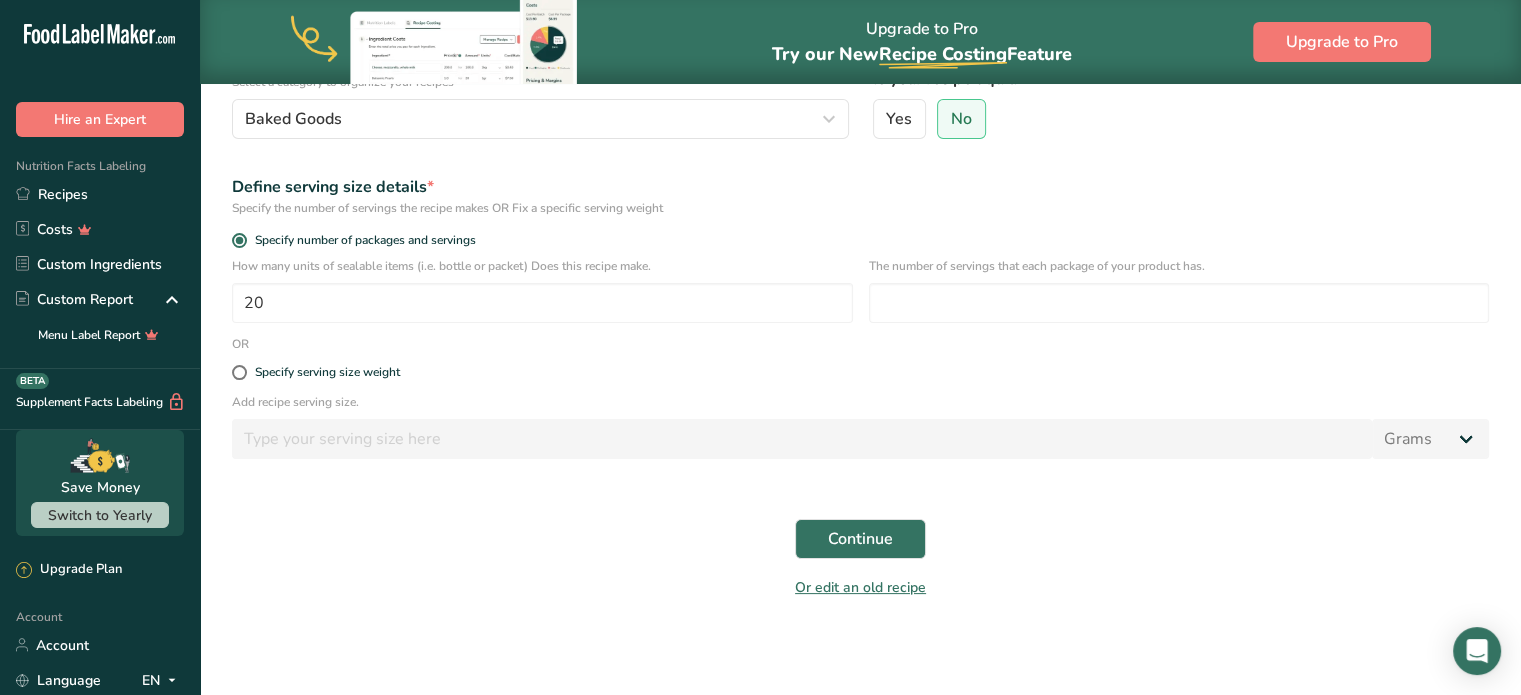 click on "Continue" at bounding box center [860, 539] 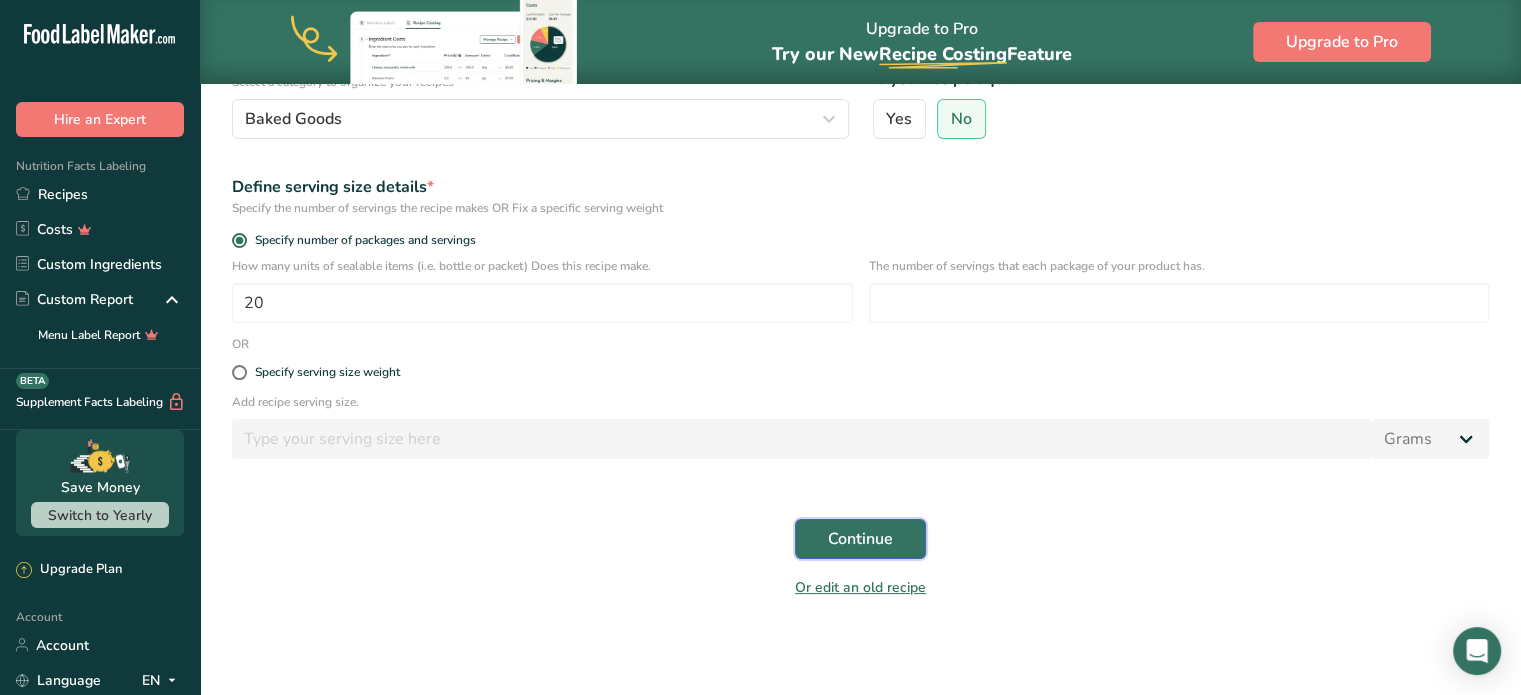 click on "Continue" at bounding box center (860, 539) 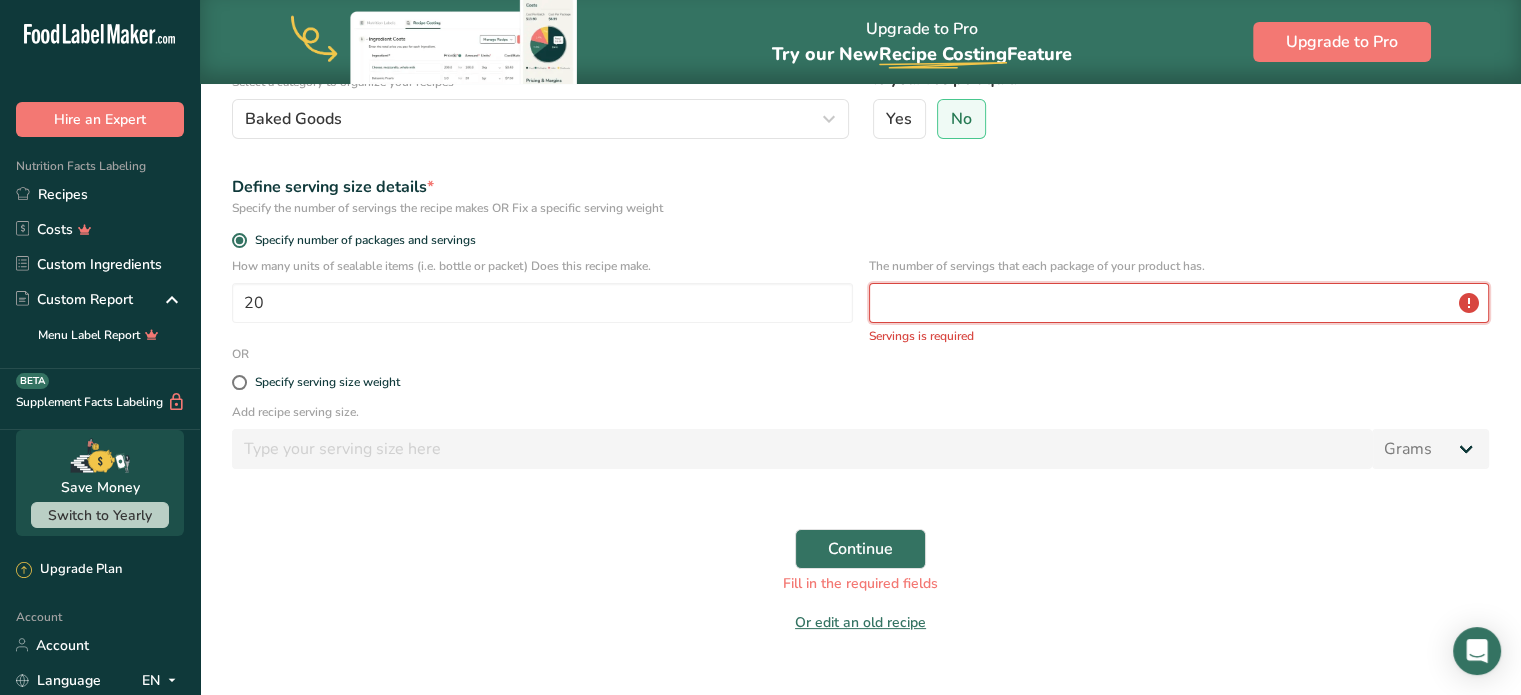 click at bounding box center (1179, 303) 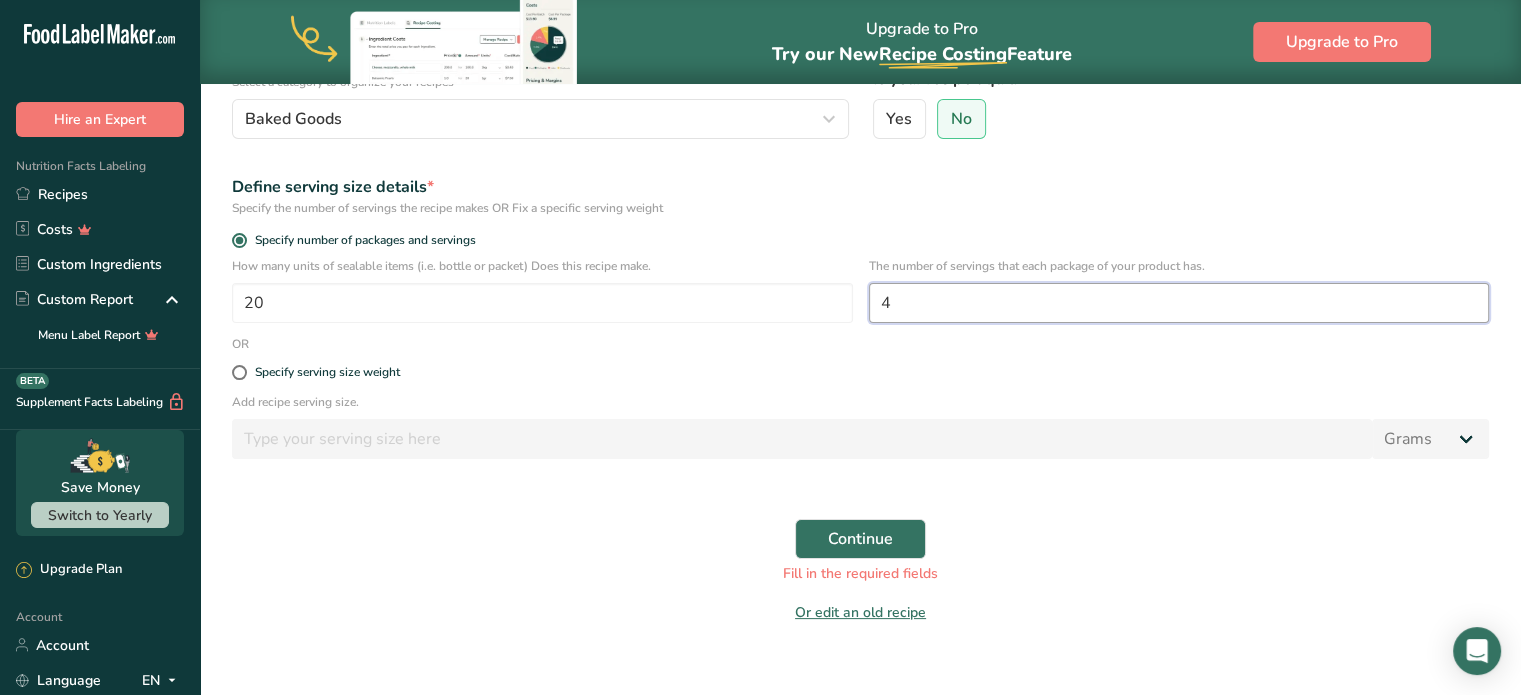 type on "4" 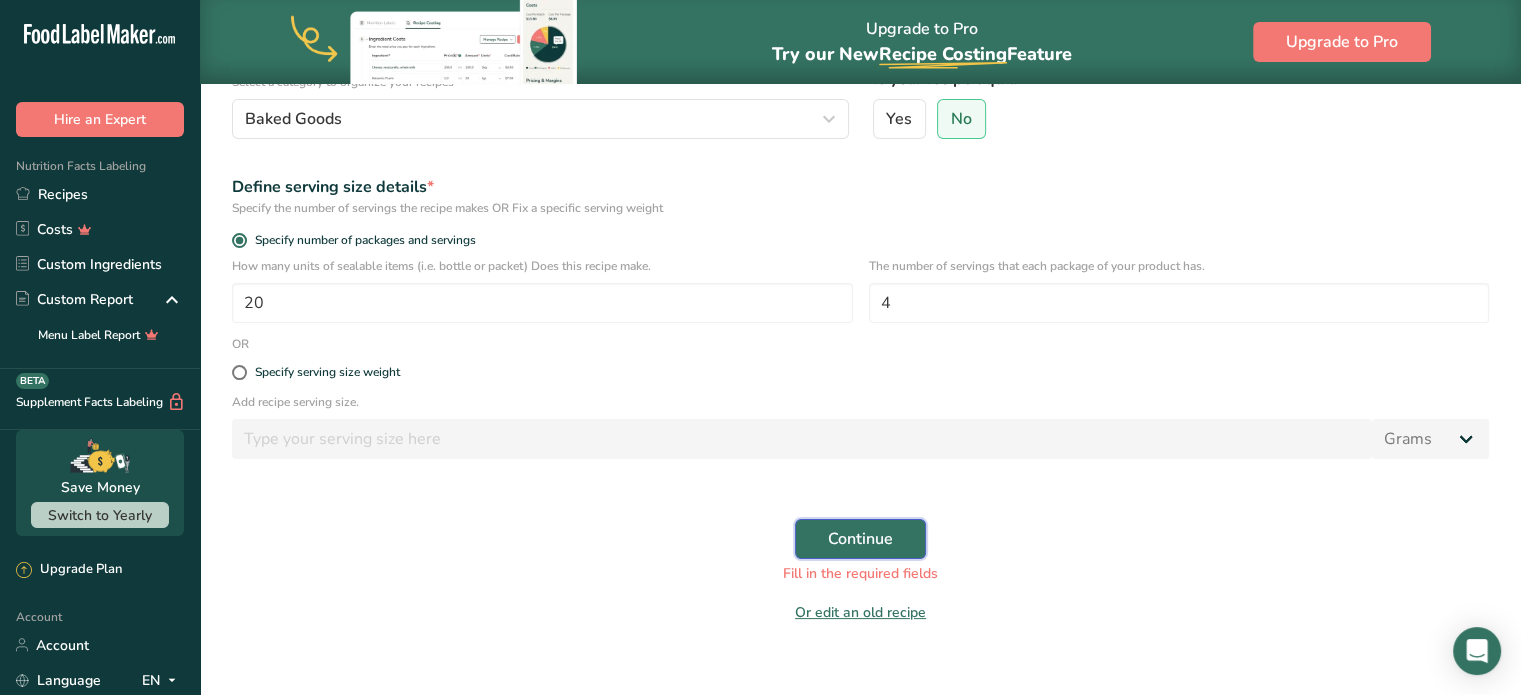 click on "Continue" at bounding box center [860, 539] 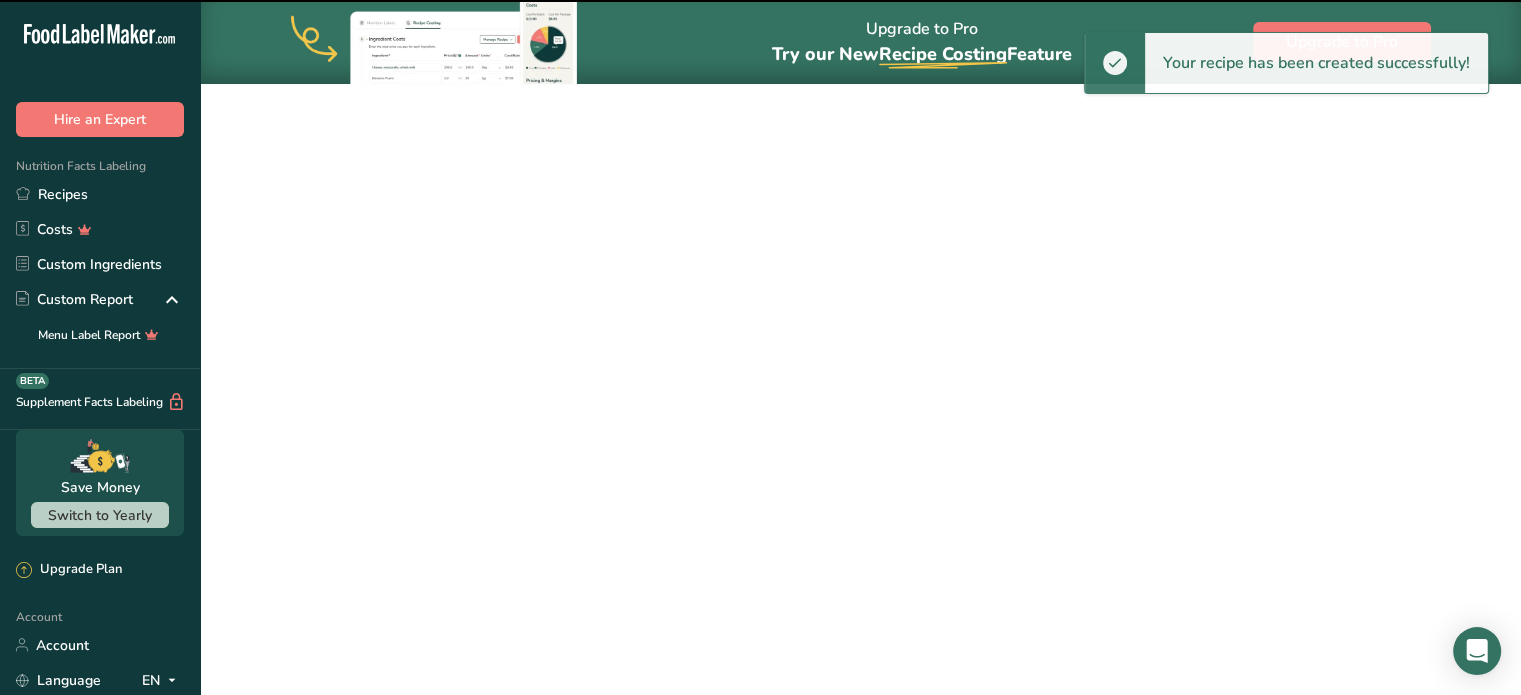 scroll, scrollTop: 0, scrollLeft: 0, axis: both 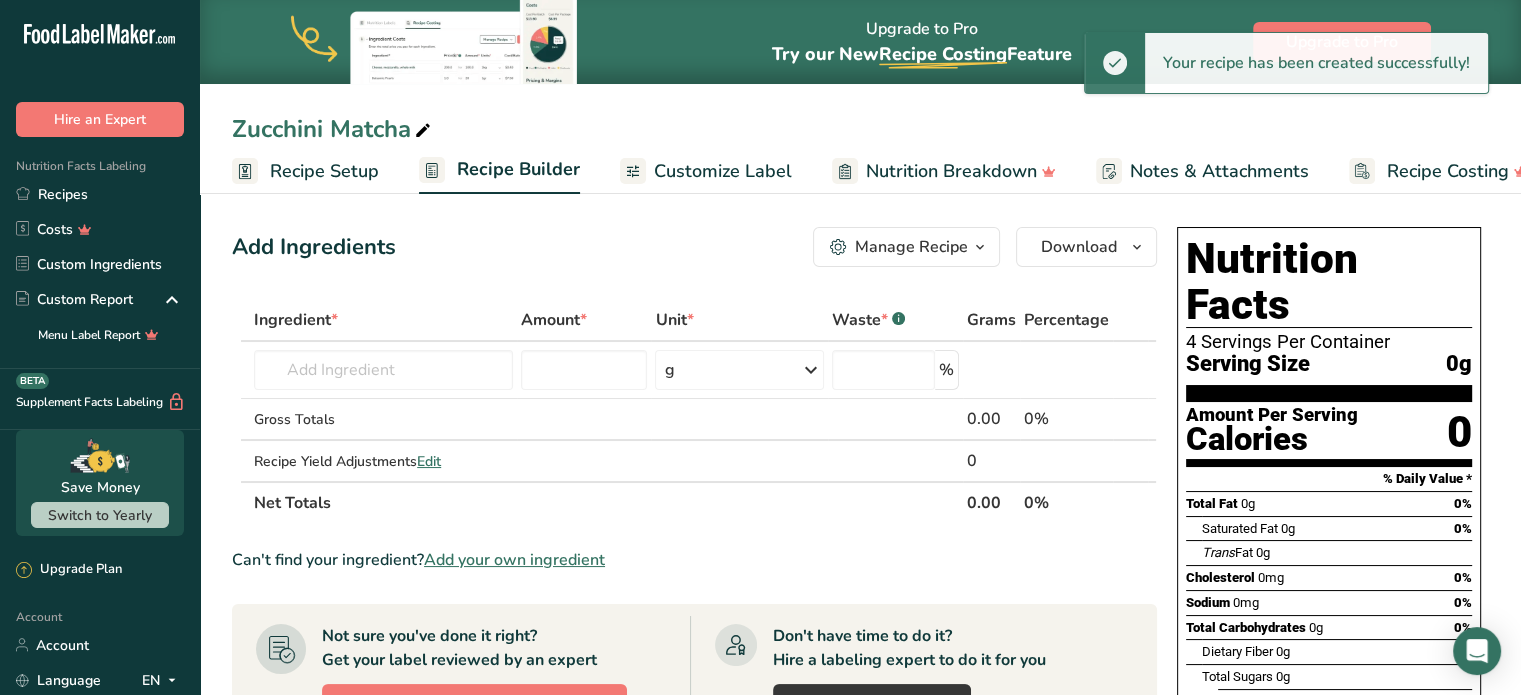 drag, startPoint x: 647, startPoint y: 67, endPoint x: 635, endPoint y: 55, distance: 16.970562 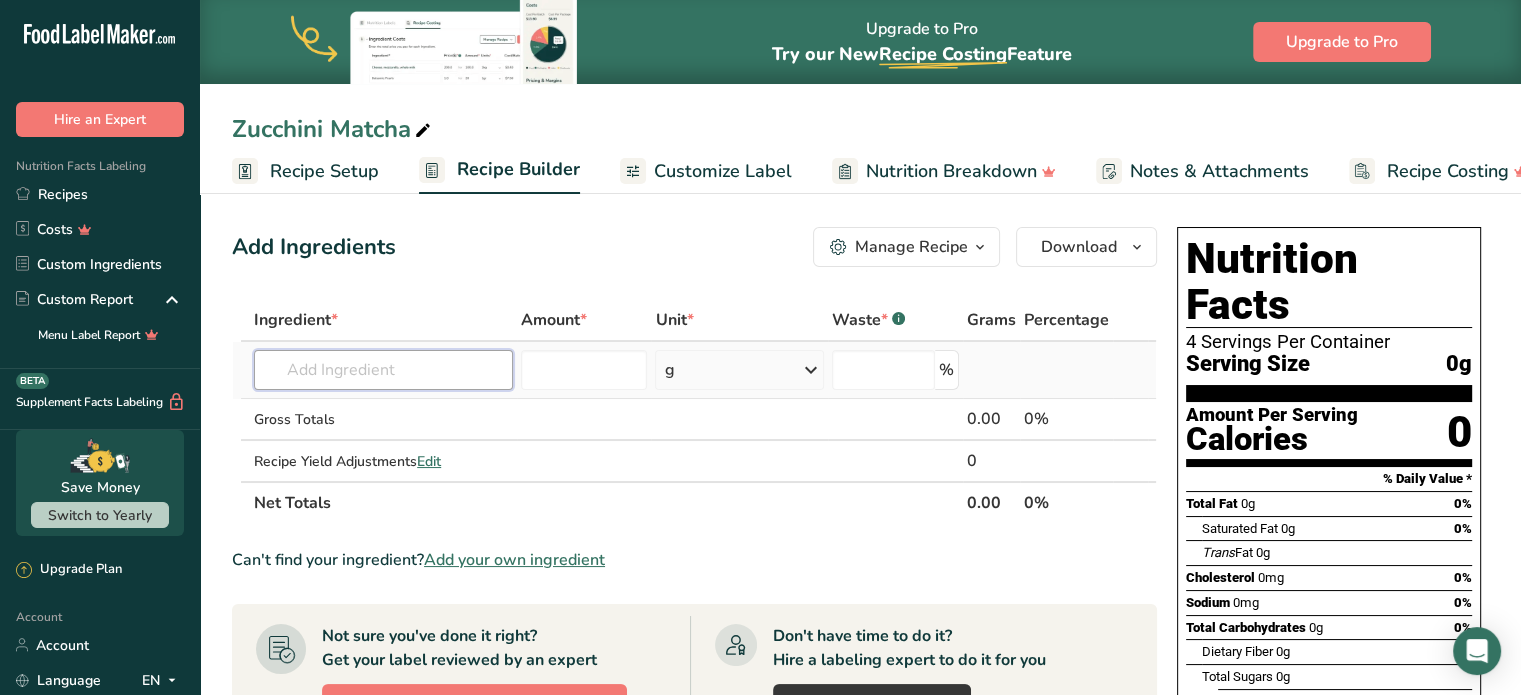 drag, startPoint x: 627, startPoint y: 39, endPoint x: 344, endPoint y: 362, distance: 429.43918 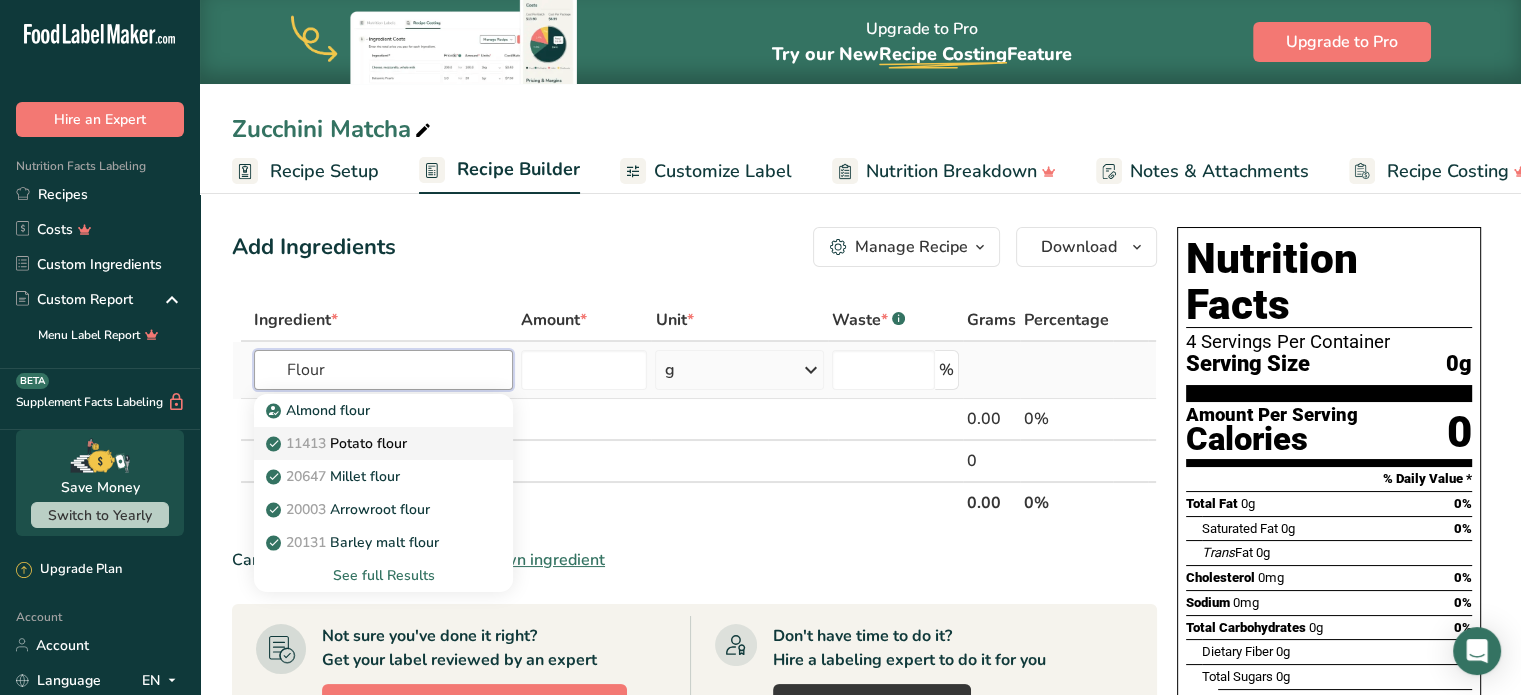 type on "Flour" 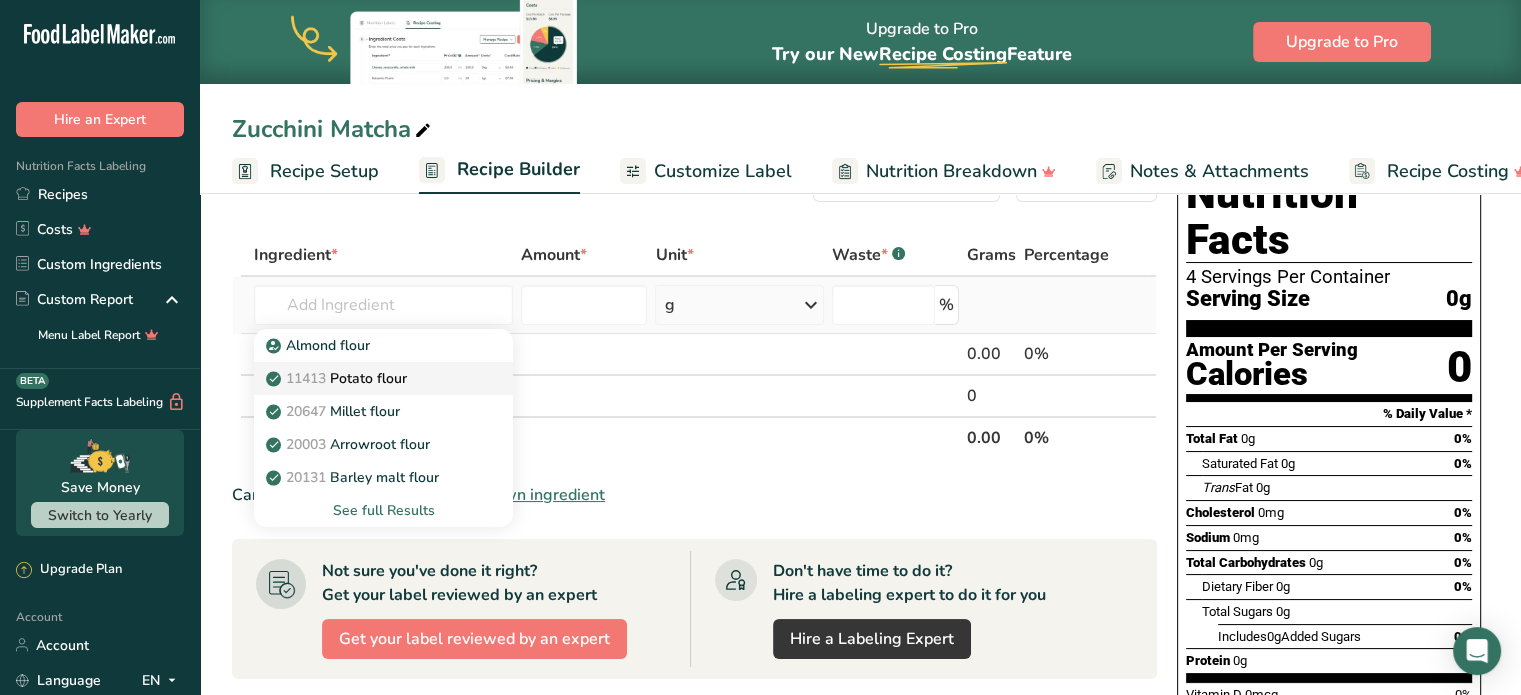 scroll, scrollTop: 100, scrollLeft: 0, axis: vertical 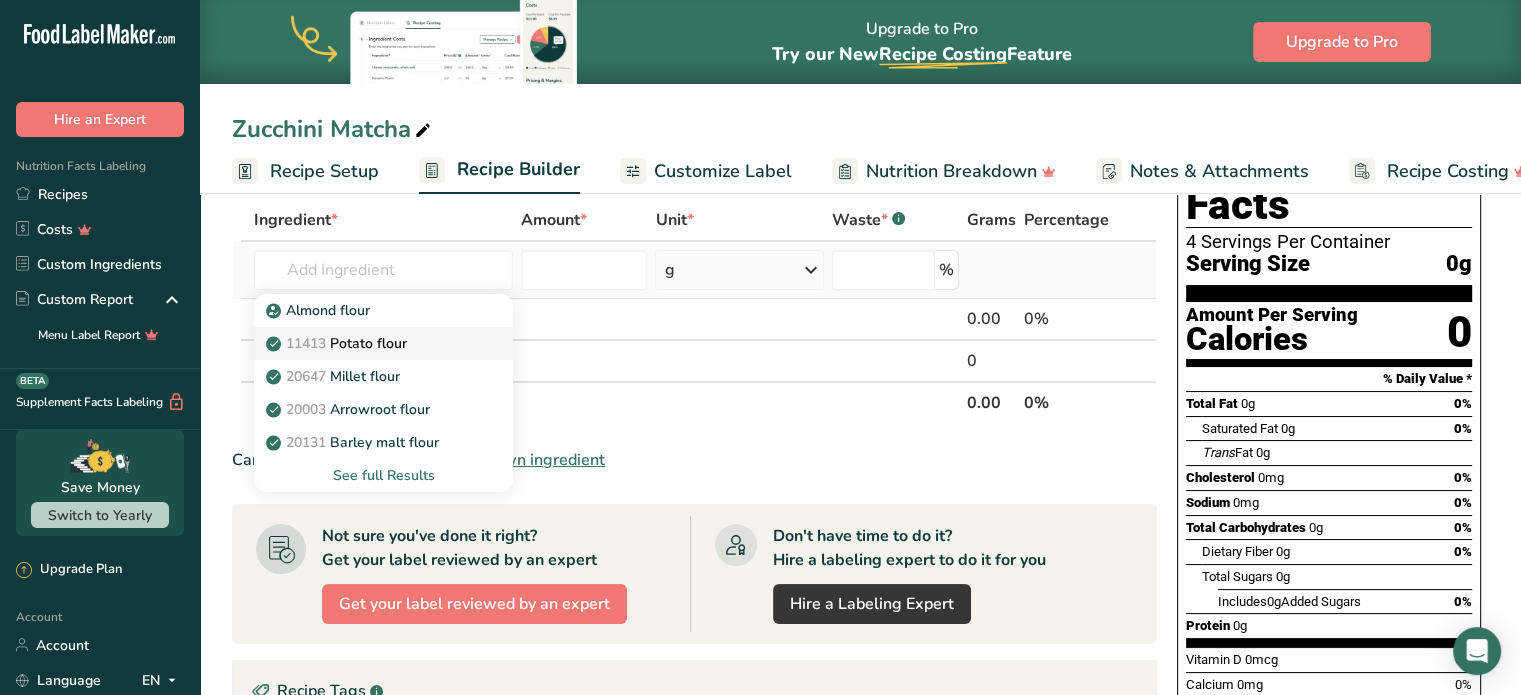 click on "Almond flour
[NUMBER]
Potato flour
[NUMBER]
Millet flour
[NUMBER]
Arrowroot flour
[NUMBER]
Barley malt flour
See full Results" at bounding box center (383, 393) 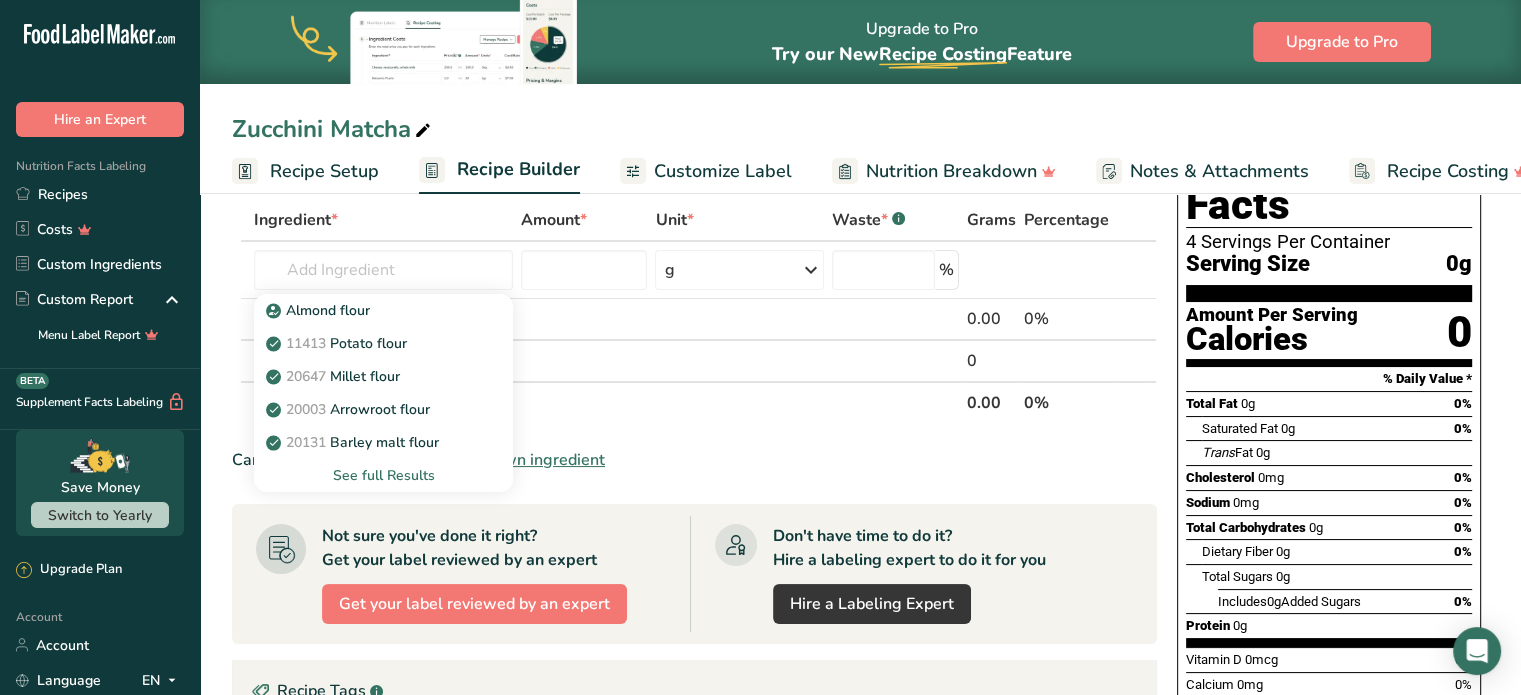 drag, startPoint x: 336, startPoint y: 391, endPoint x: 399, endPoint y: 427, distance: 72.56032 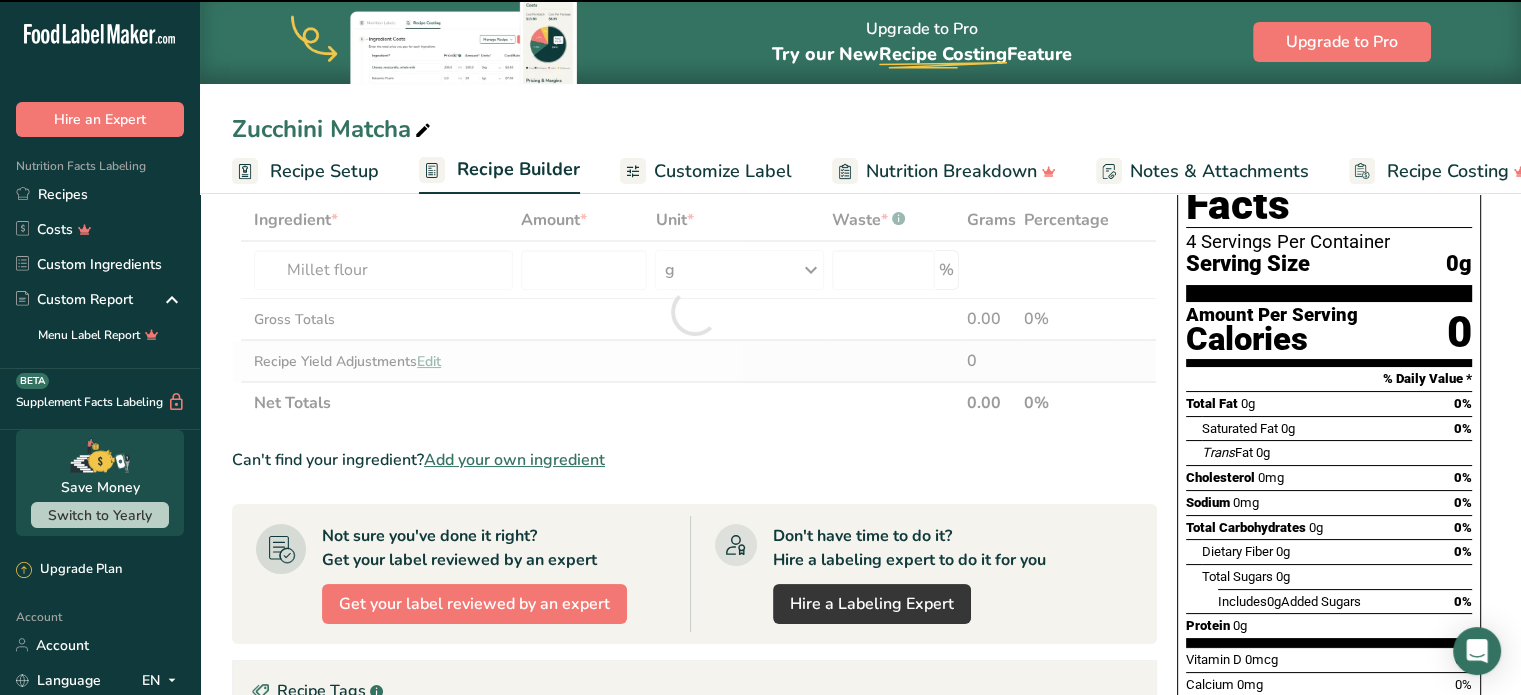 type on "0" 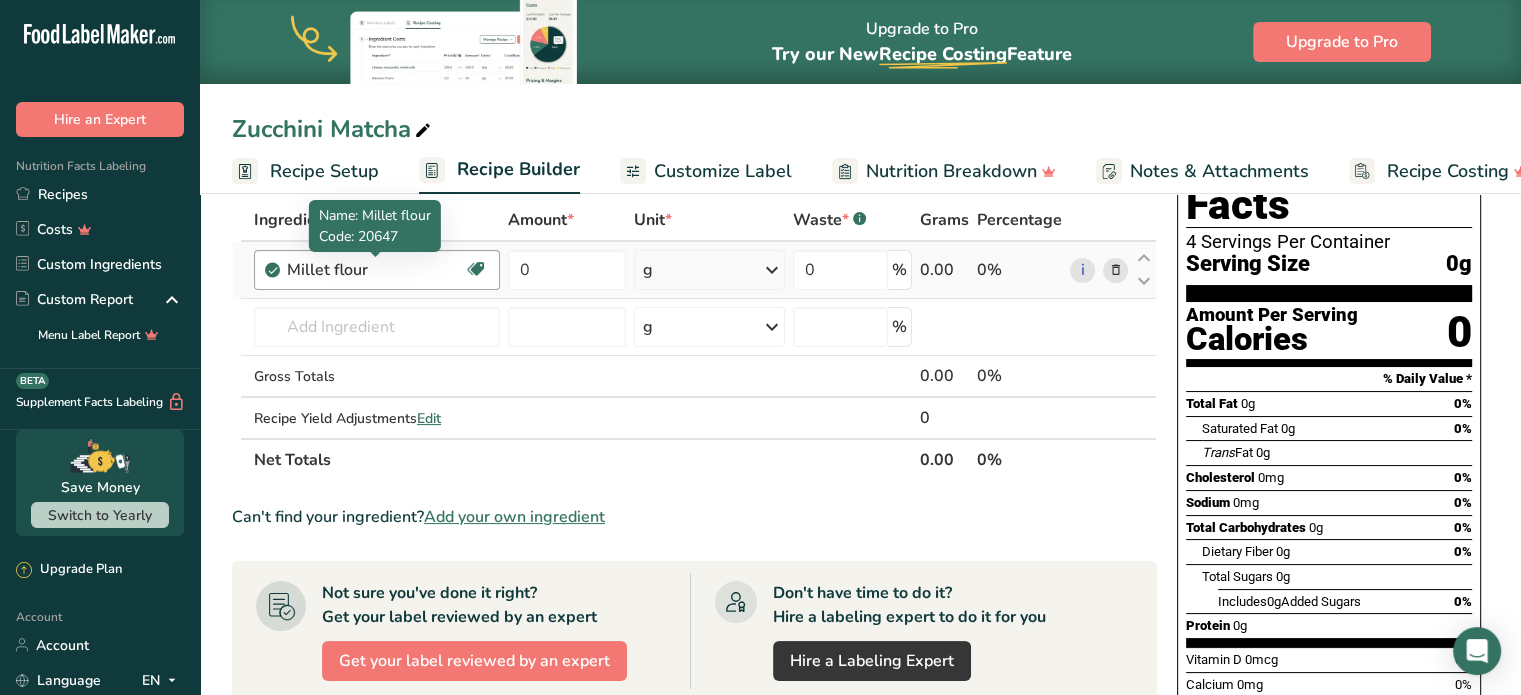 click on "Millet flour" at bounding box center (375, 270) 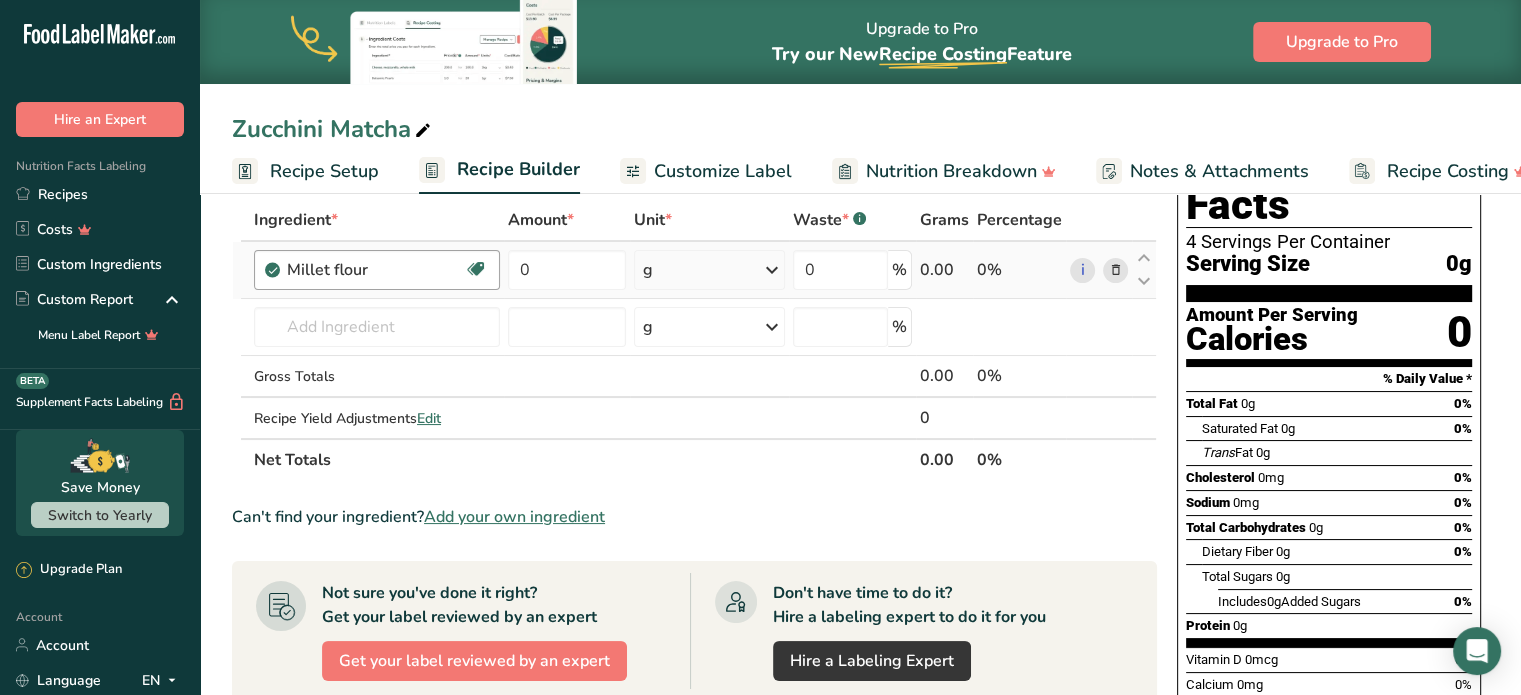 click on "Millet flour" at bounding box center (375, 270) 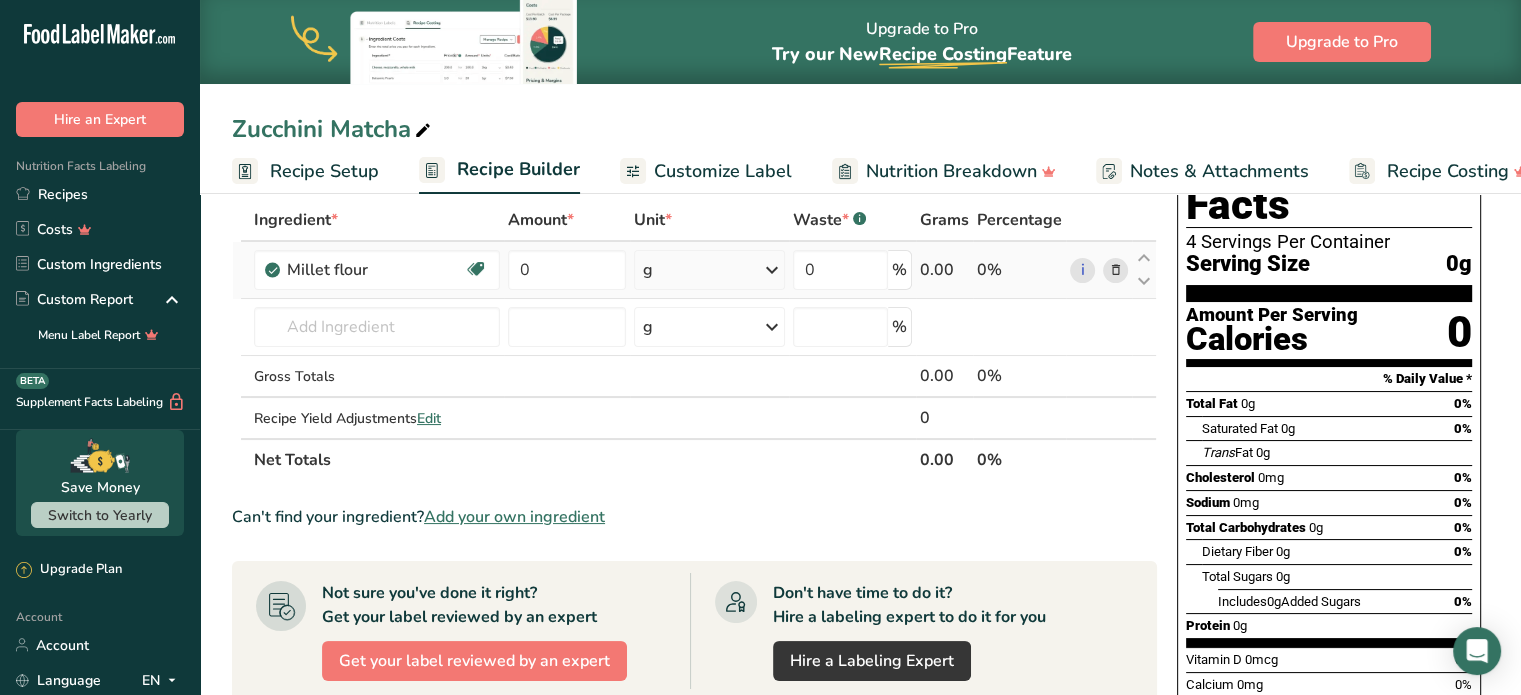 click at bounding box center [1115, 270] 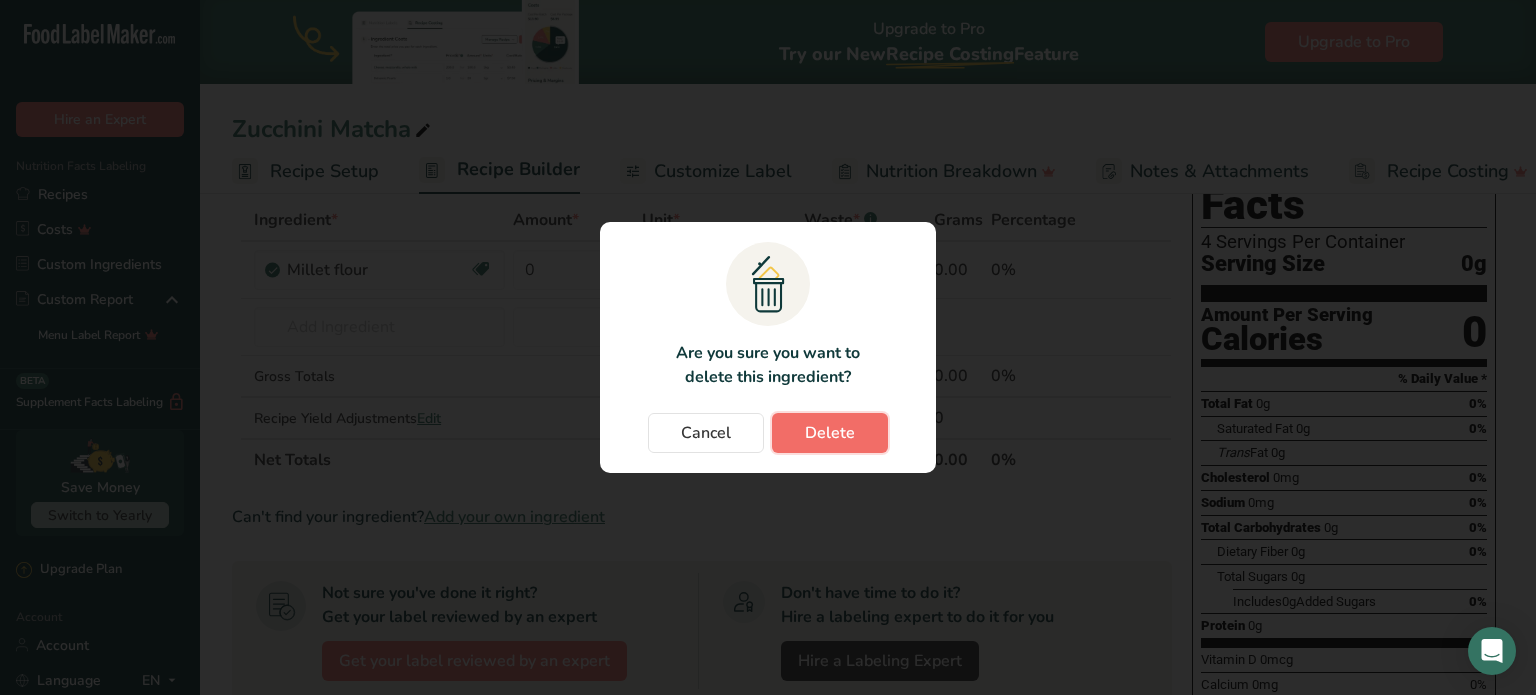click on "Delete" at bounding box center (830, 433) 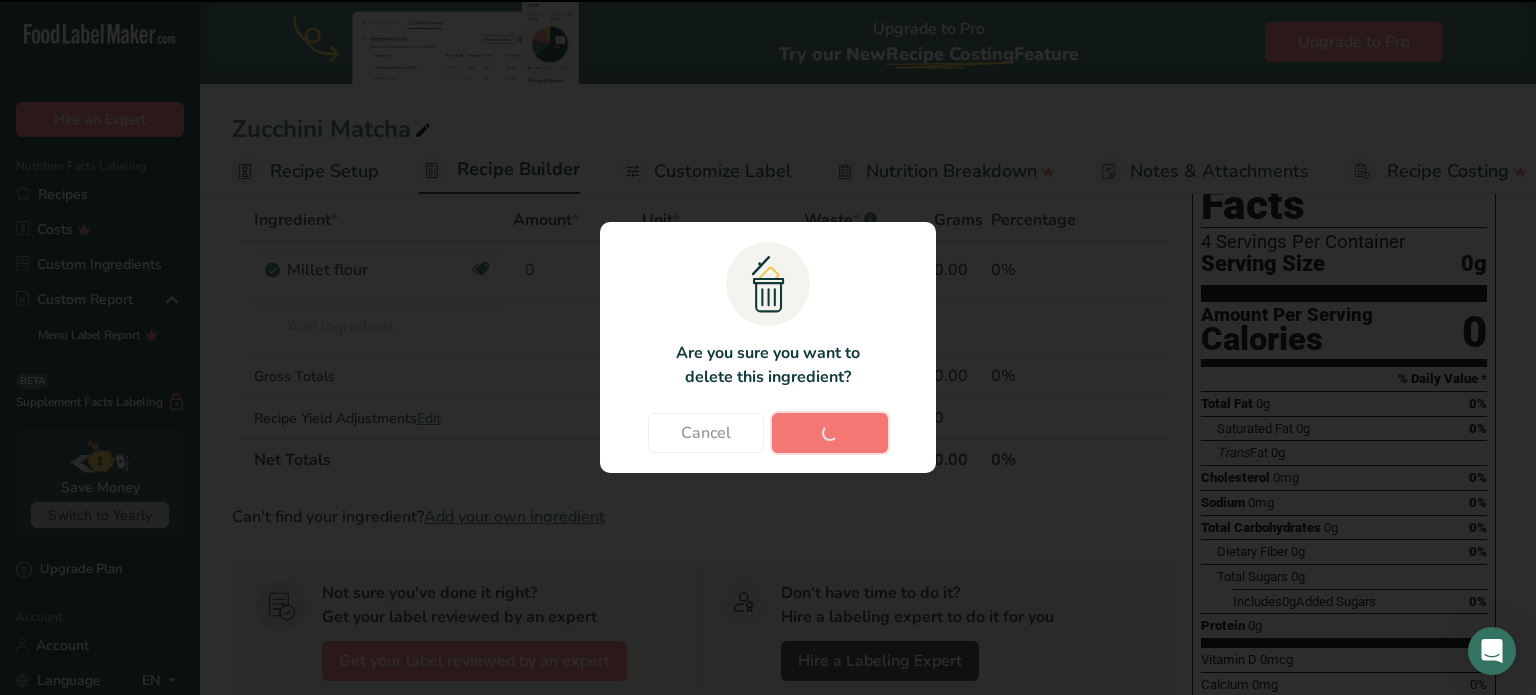 type 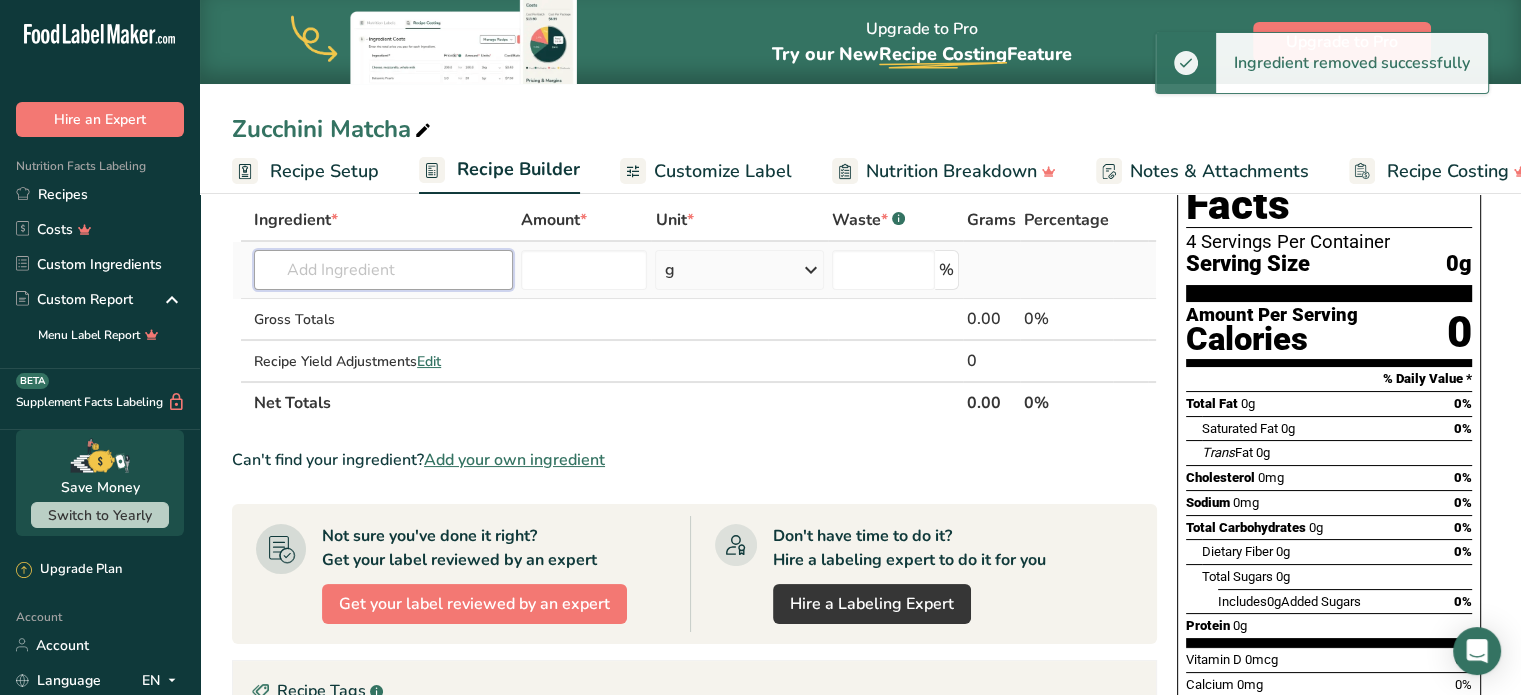 click at bounding box center (383, 270) 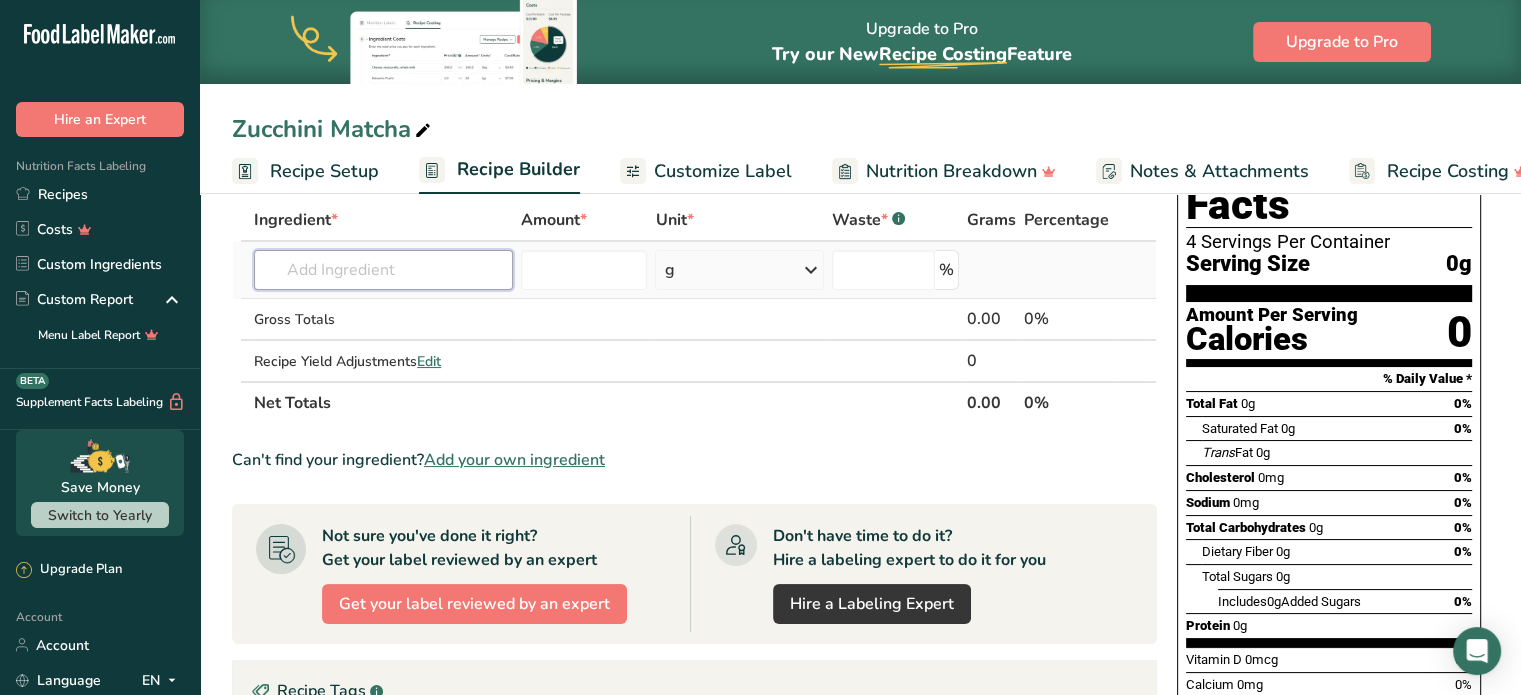click at bounding box center [383, 270] 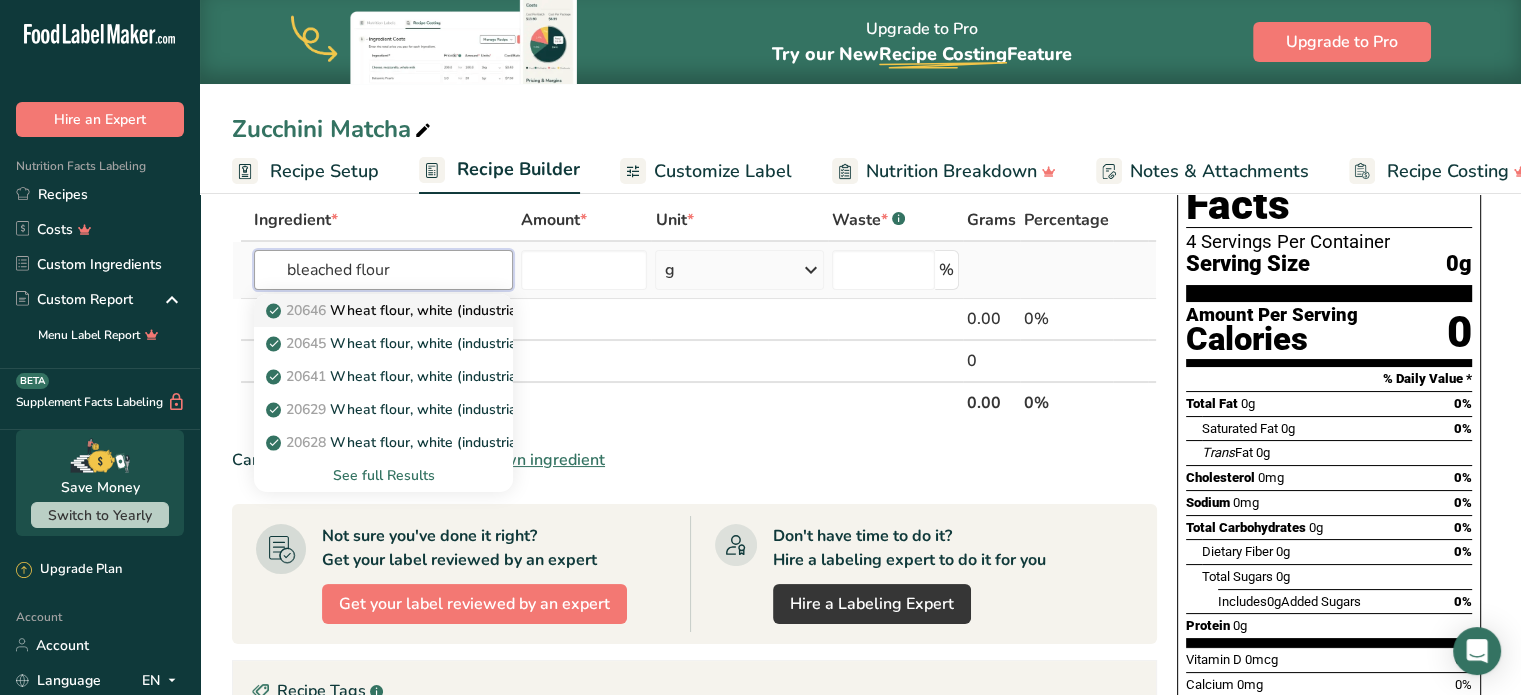 type on "bleached flour" 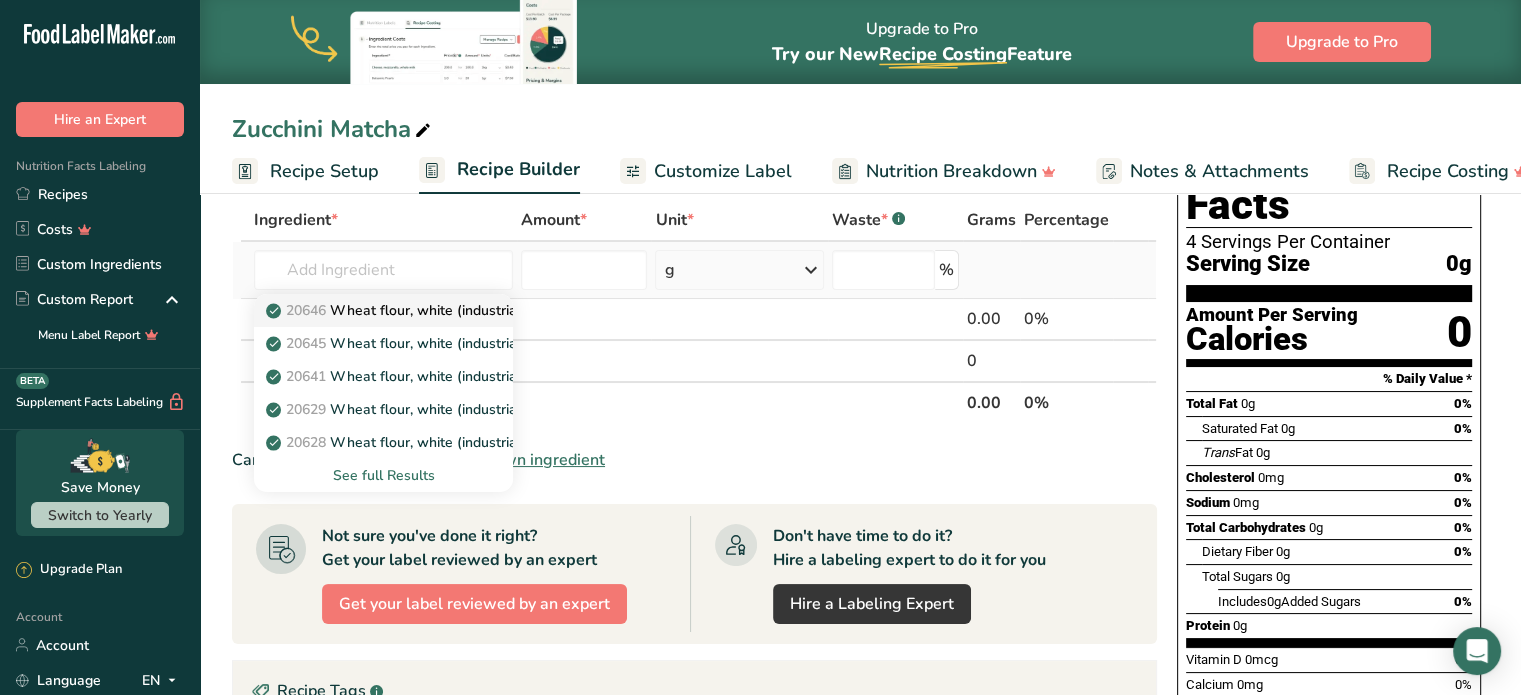 drag, startPoint x: 481, startPoint y: 304, endPoint x: 436, endPoint y: 307, distance: 45.099888 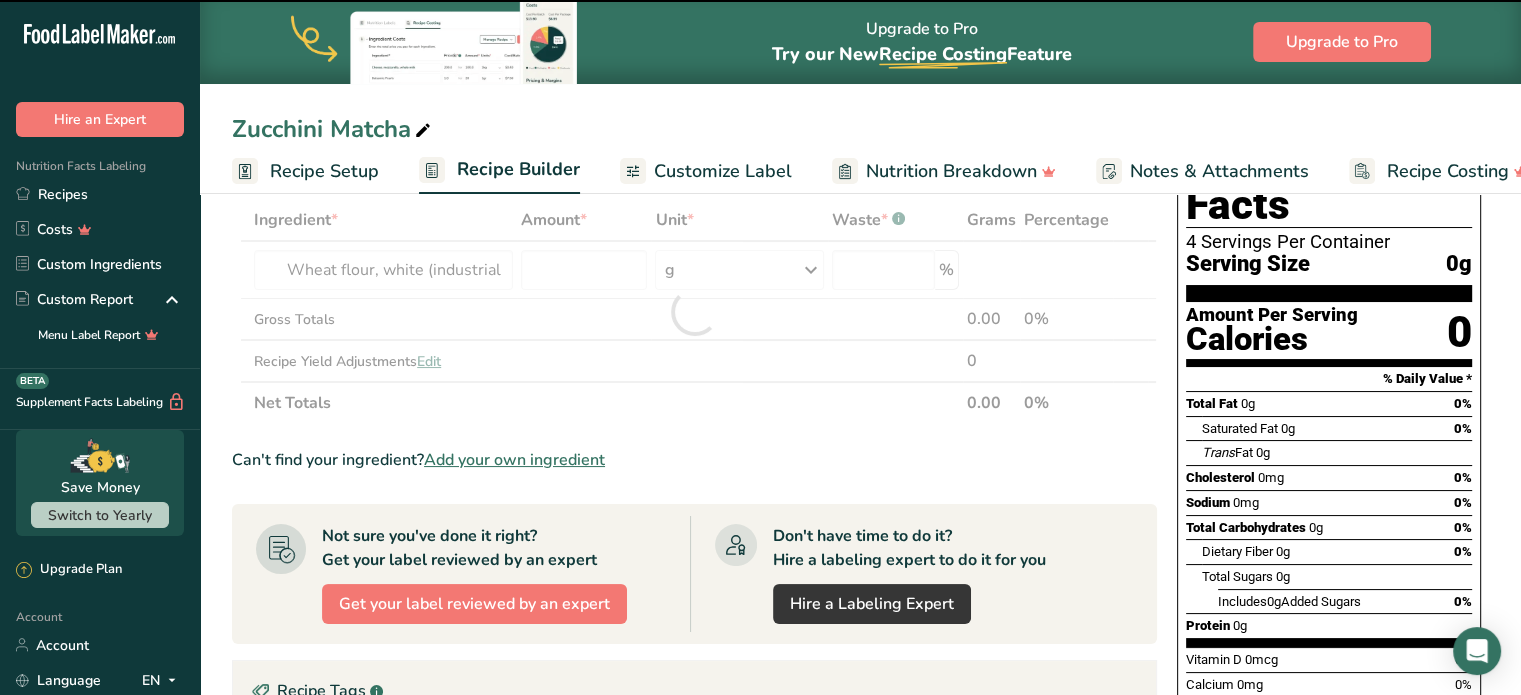 type on "0" 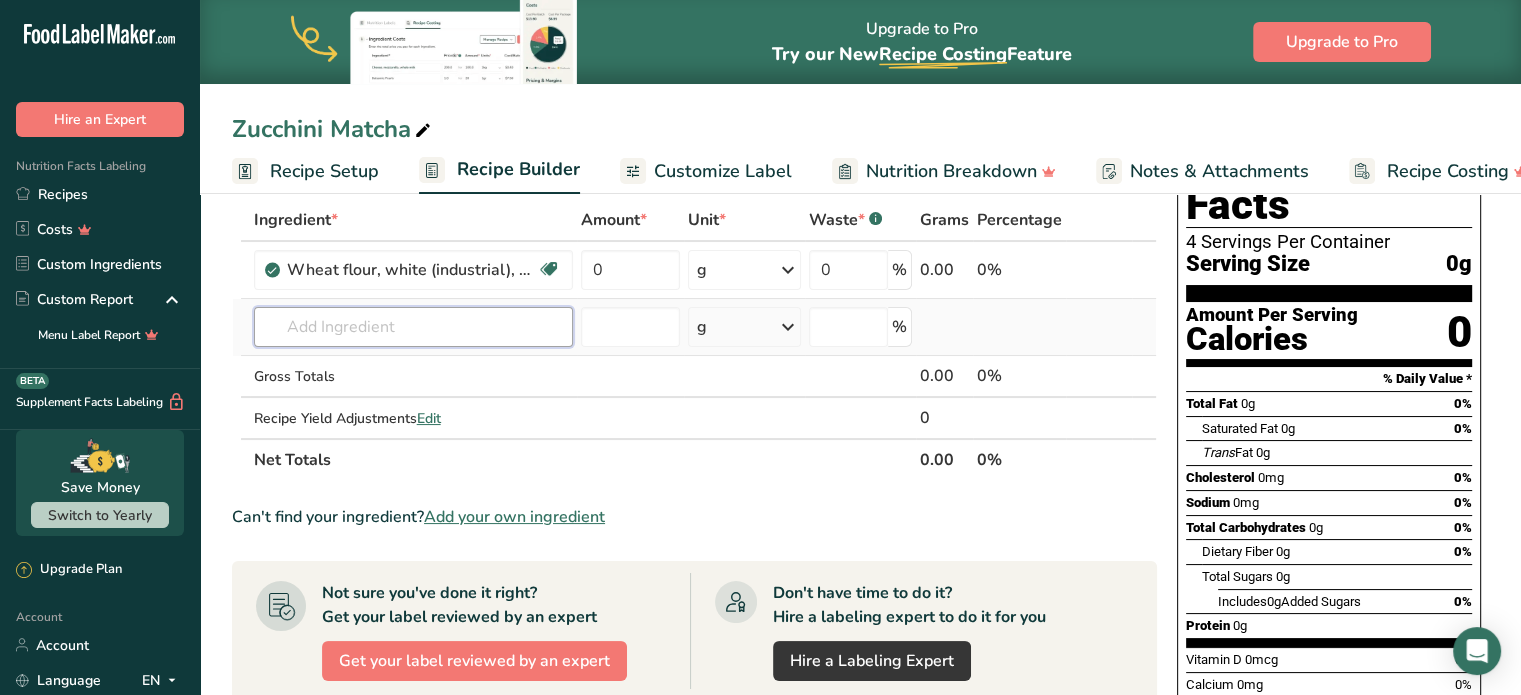 click at bounding box center (413, 327) 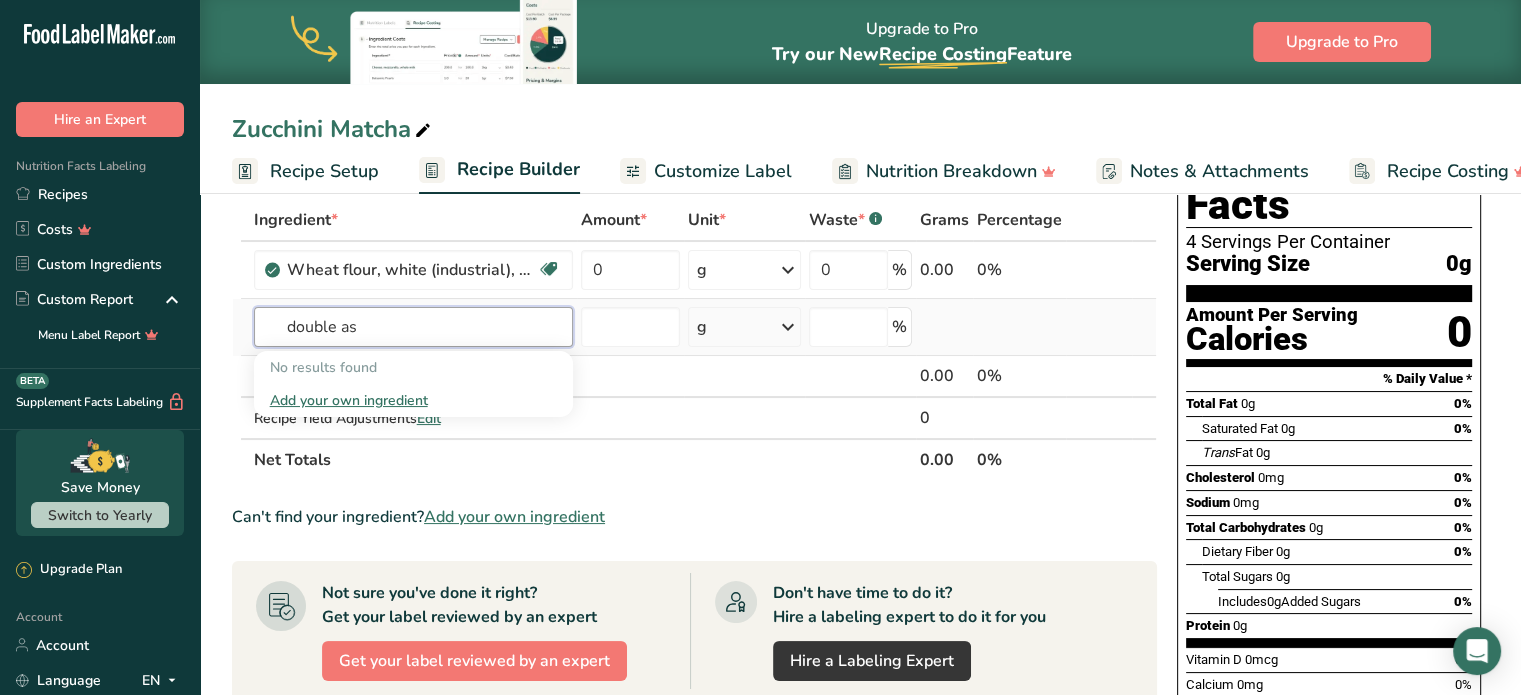 type on "double as" 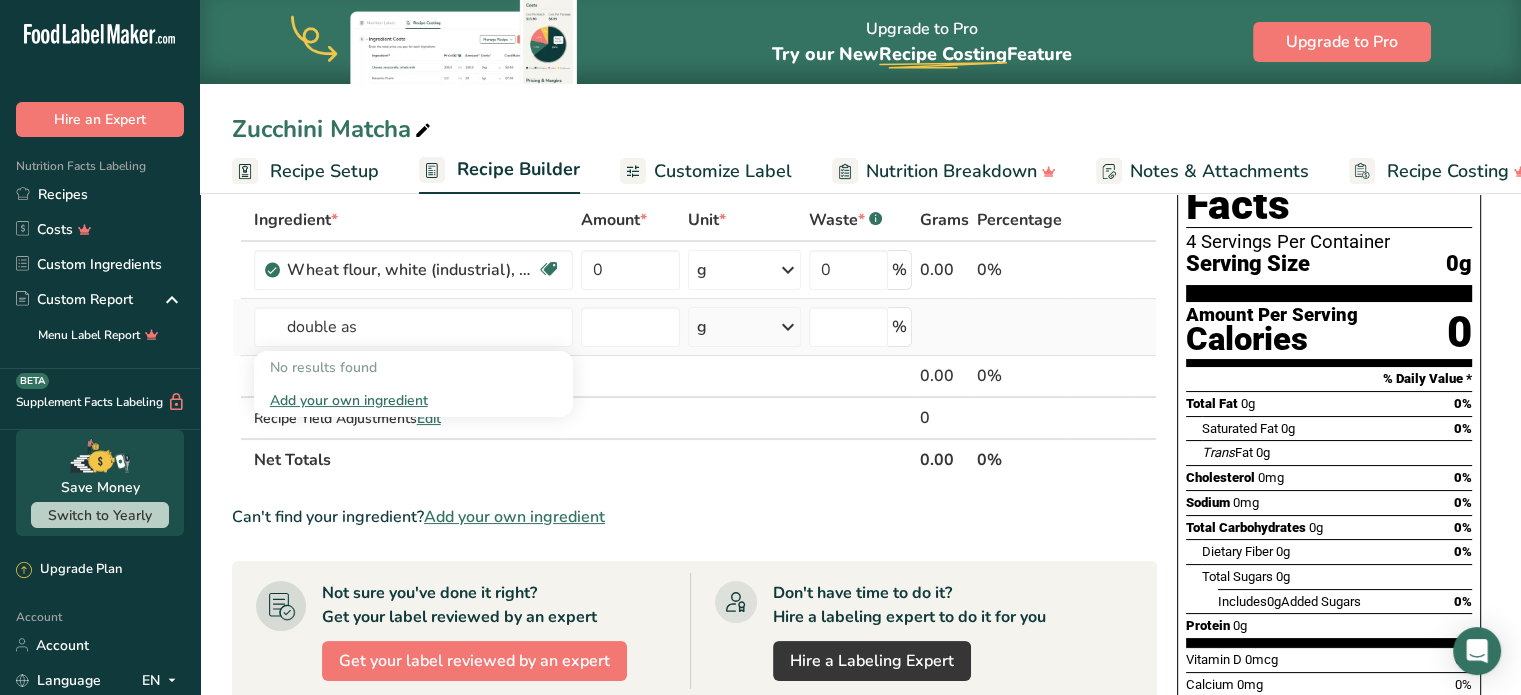 type 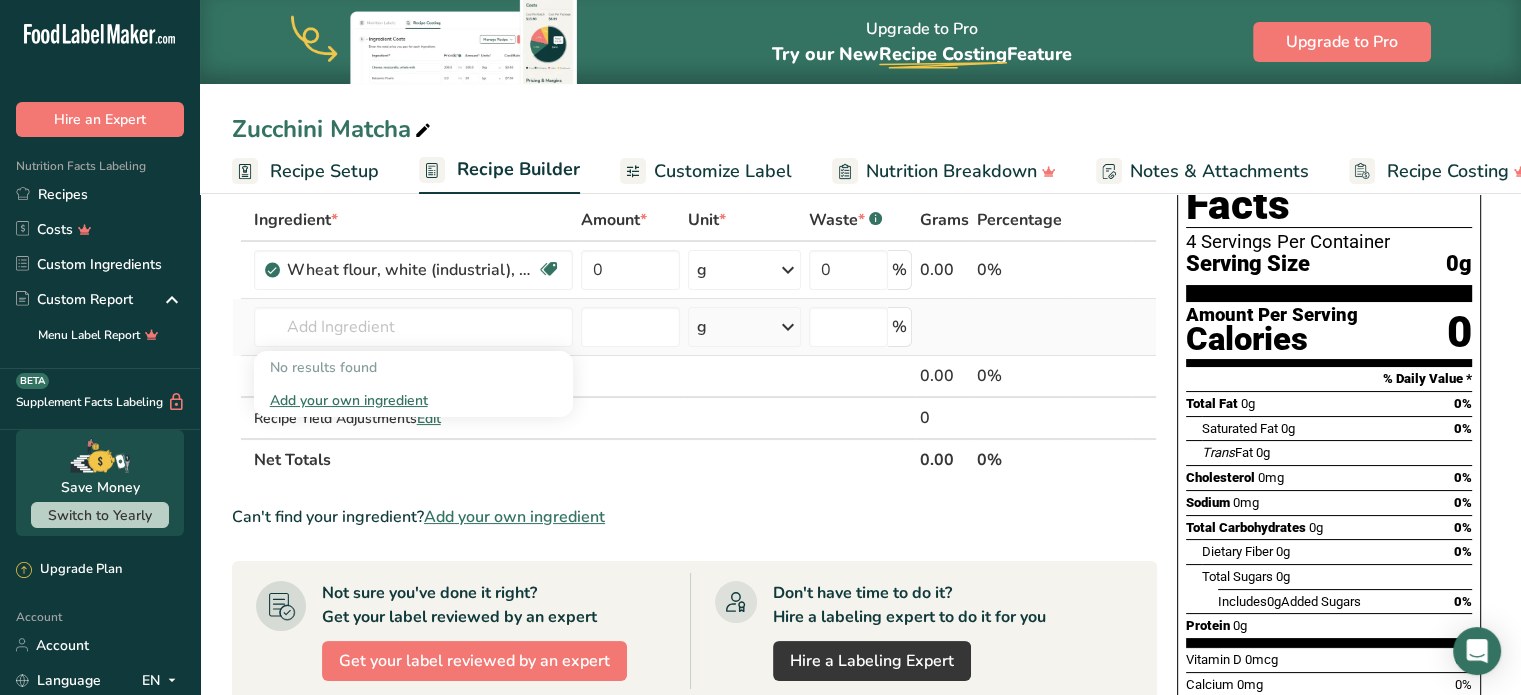 click on "Add your own ingredient" at bounding box center (413, 400) 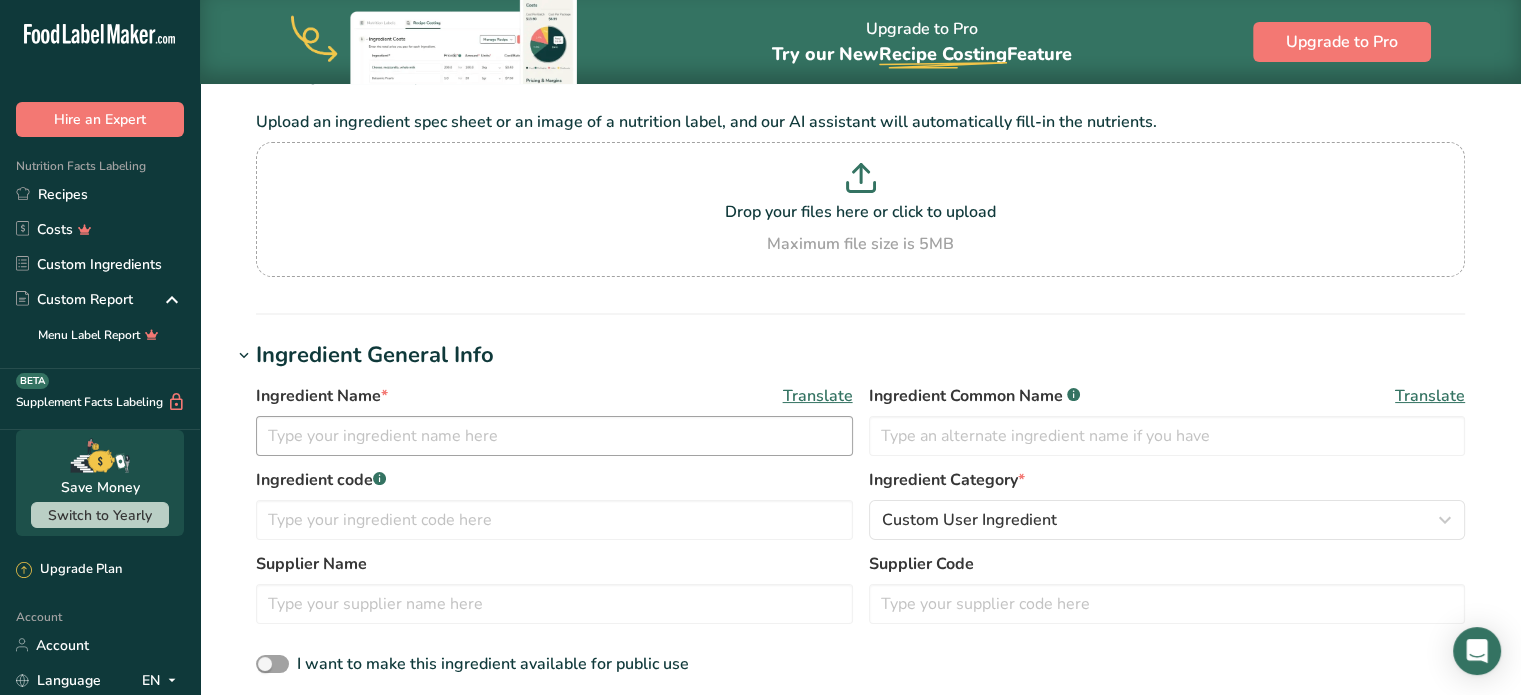 scroll, scrollTop: 0, scrollLeft: 0, axis: both 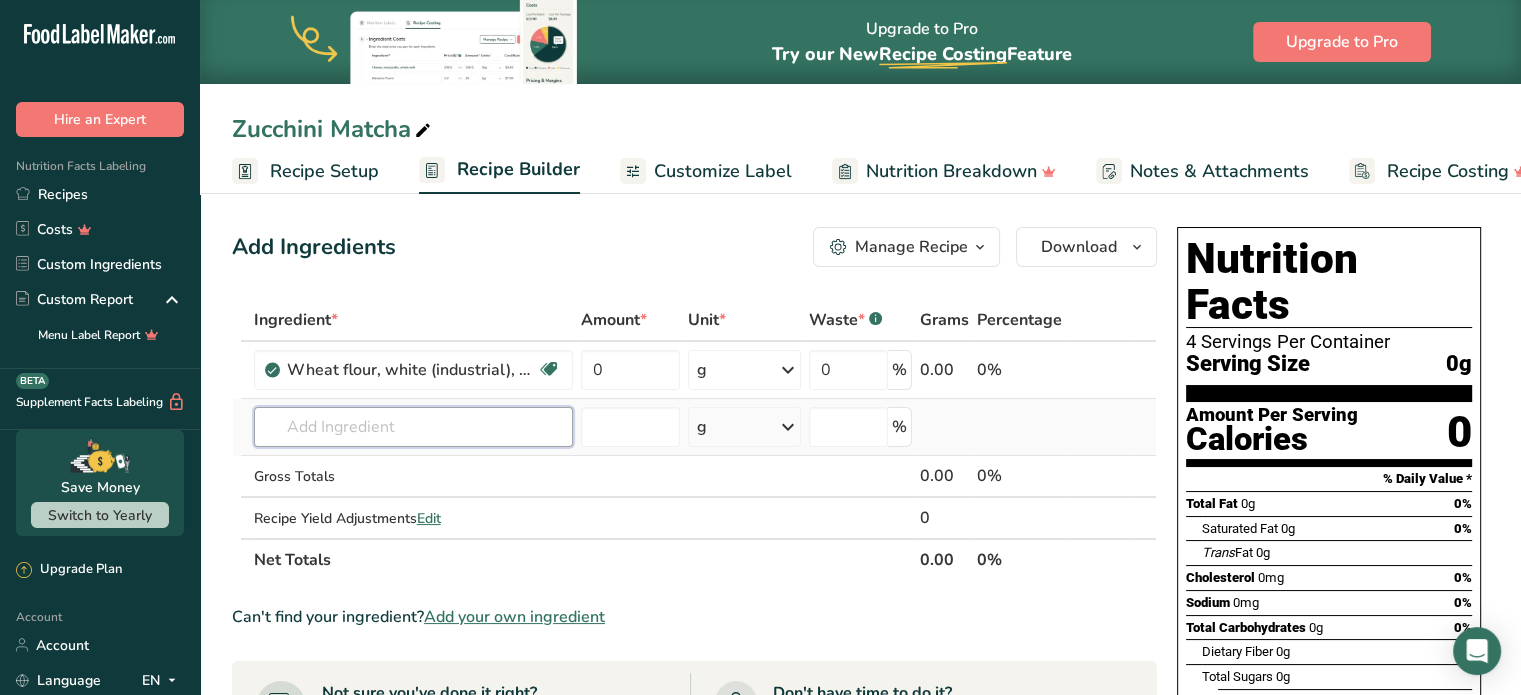click at bounding box center [413, 427] 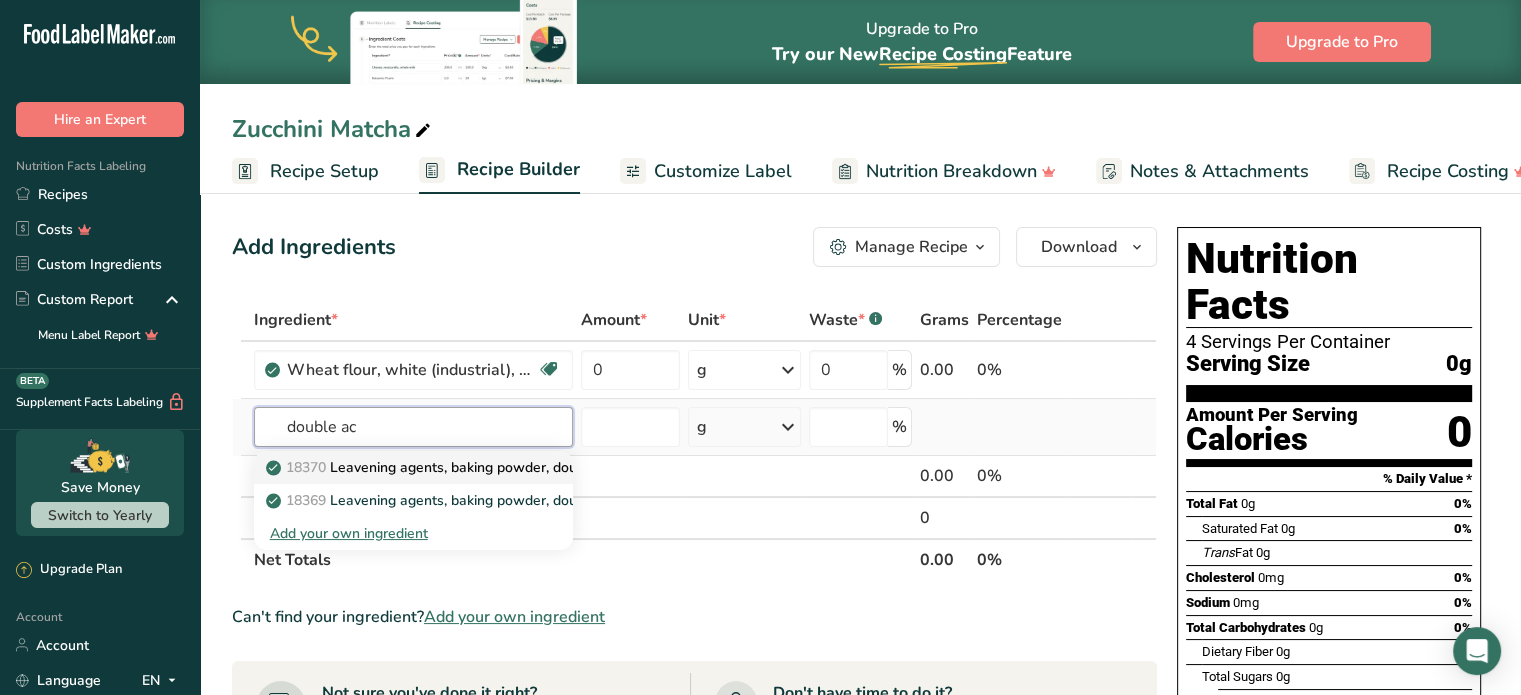 type on "double ac" 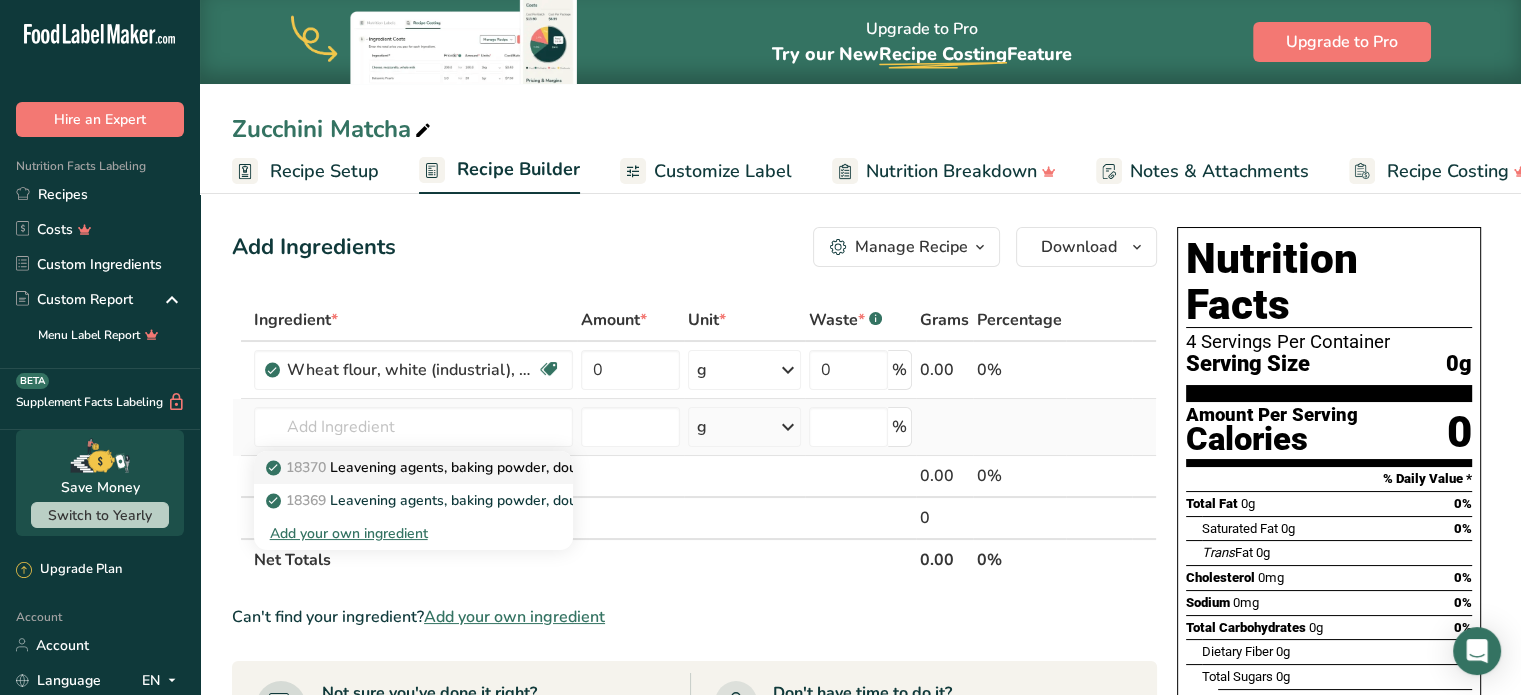 click on "18370
Leavening agents, baking powder, double-acting, straight phosphate" at bounding box center (520, 467) 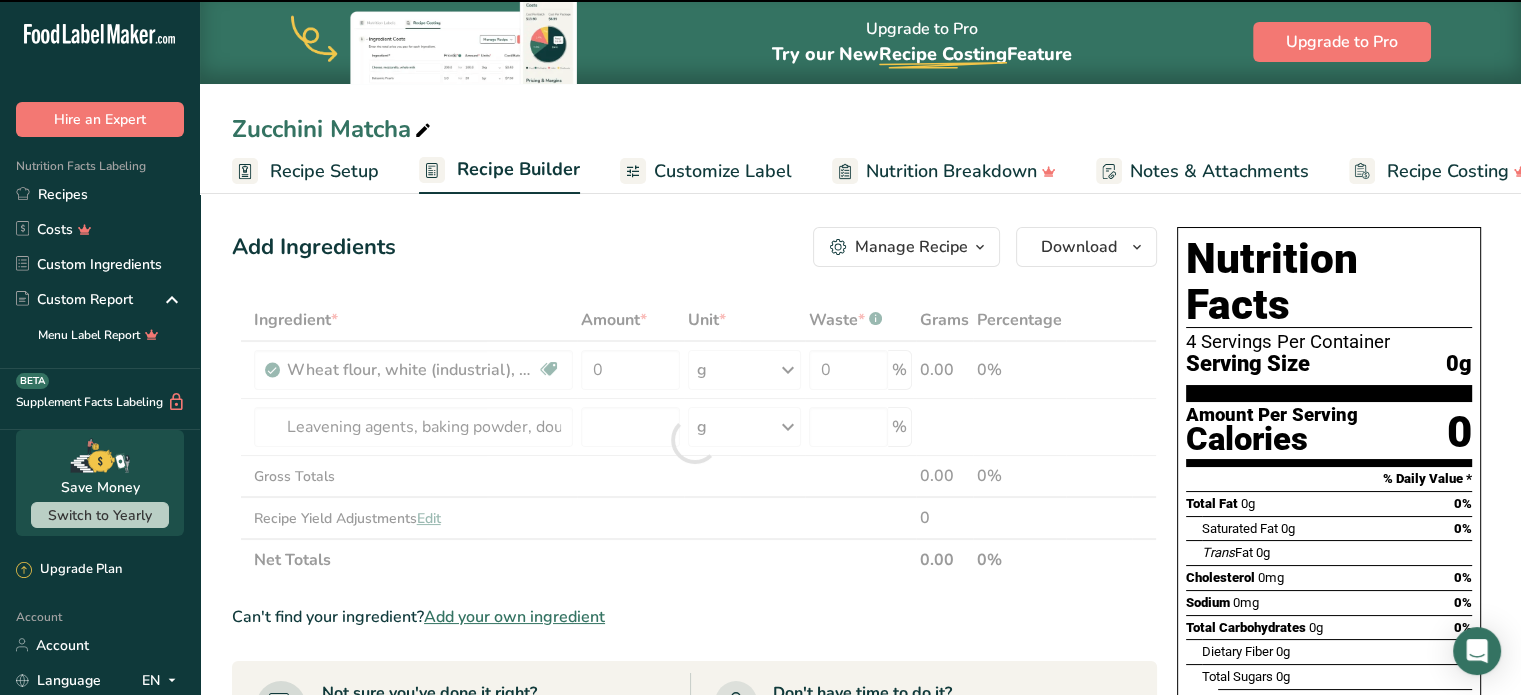 type on "0" 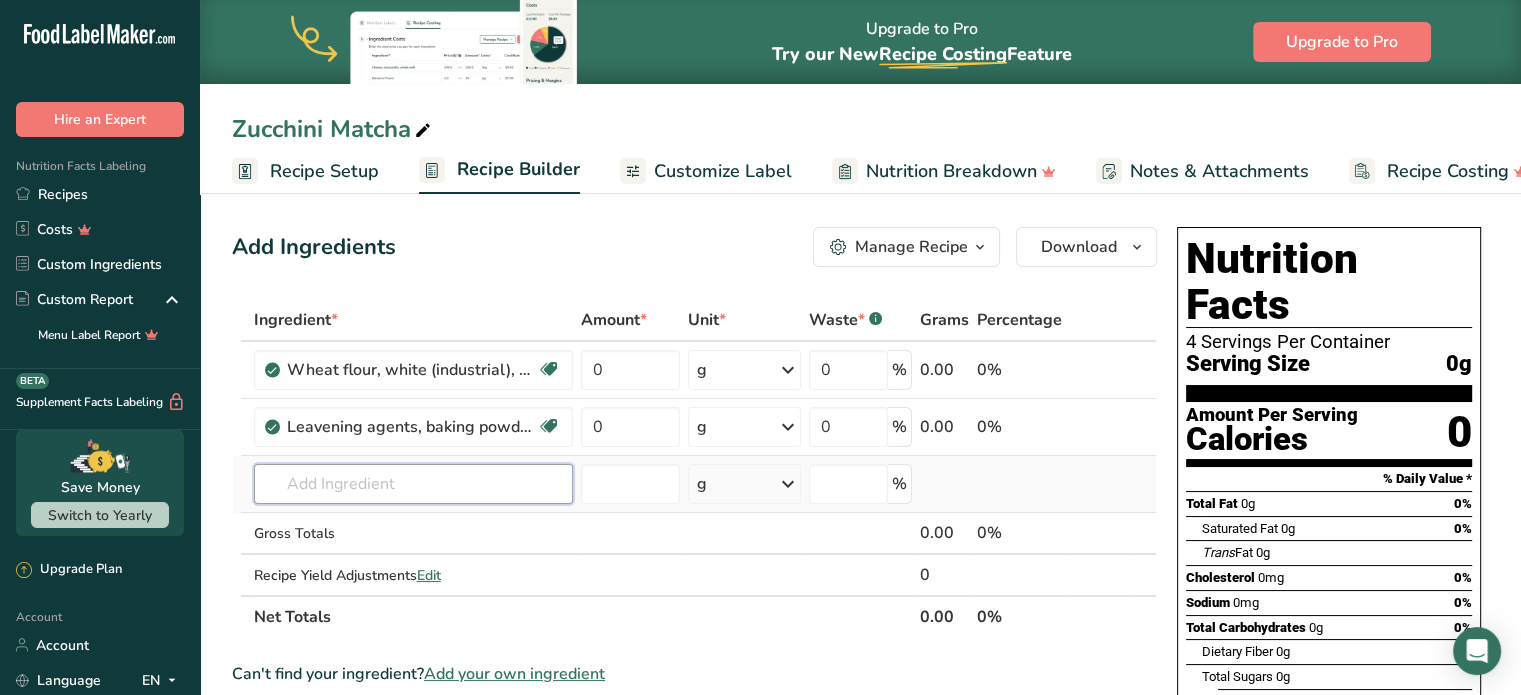click at bounding box center [413, 484] 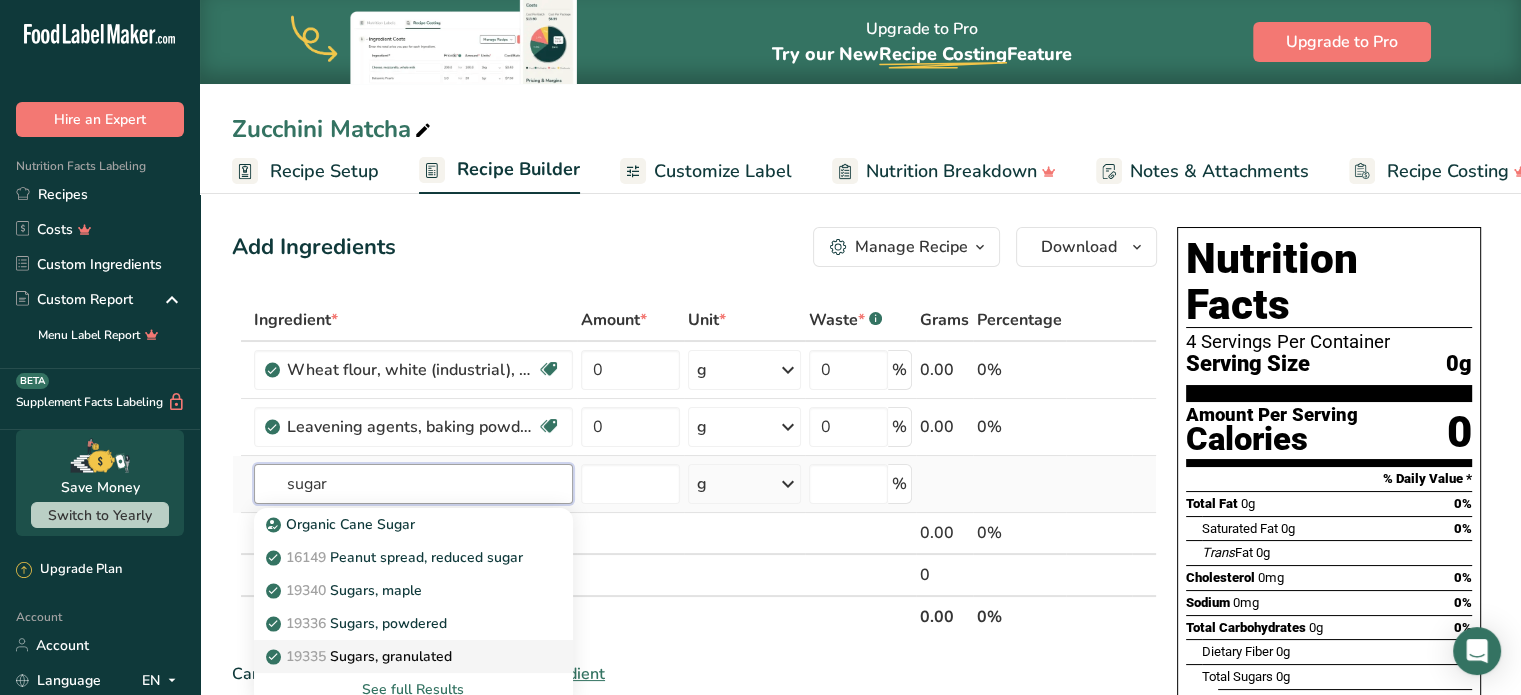 type on "sugar" 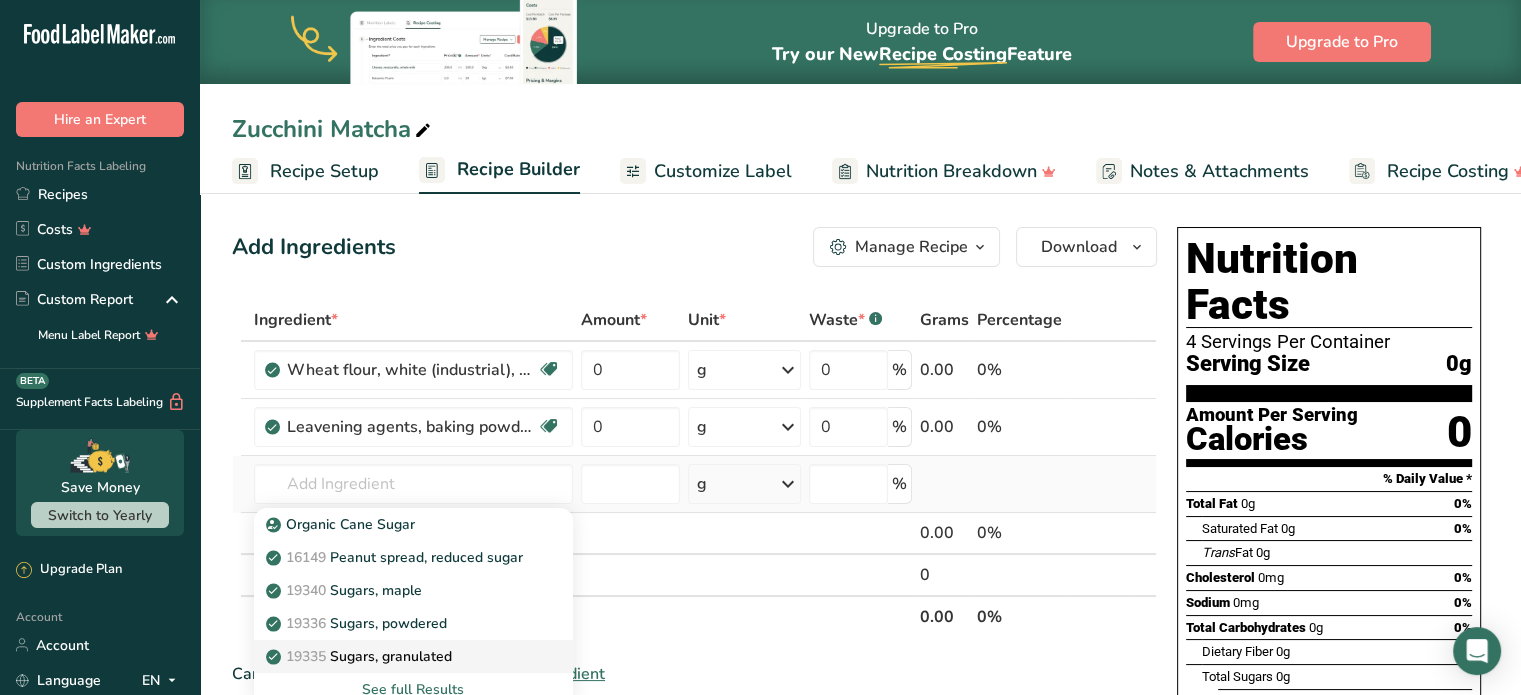 click on "19335
Sugars, granulated" at bounding box center (361, 656) 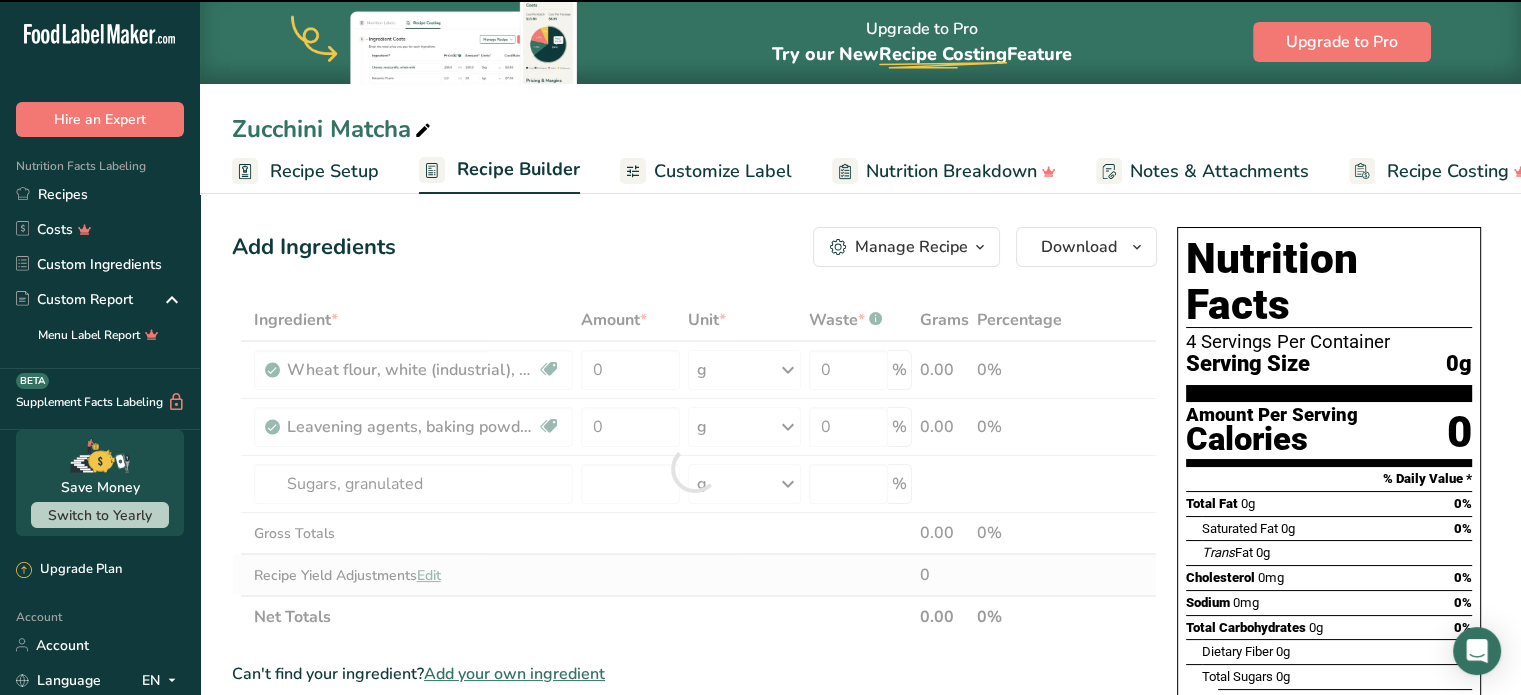 type on "0" 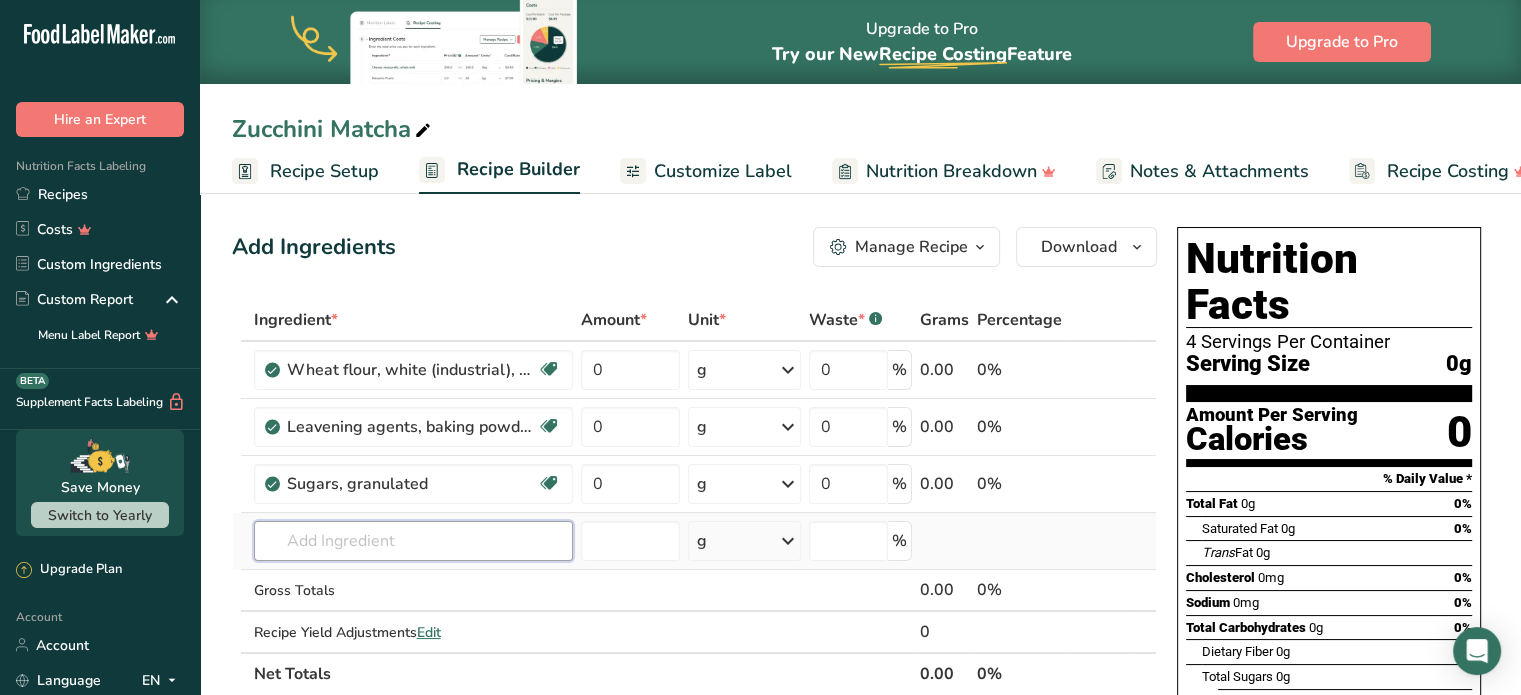 click at bounding box center (413, 541) 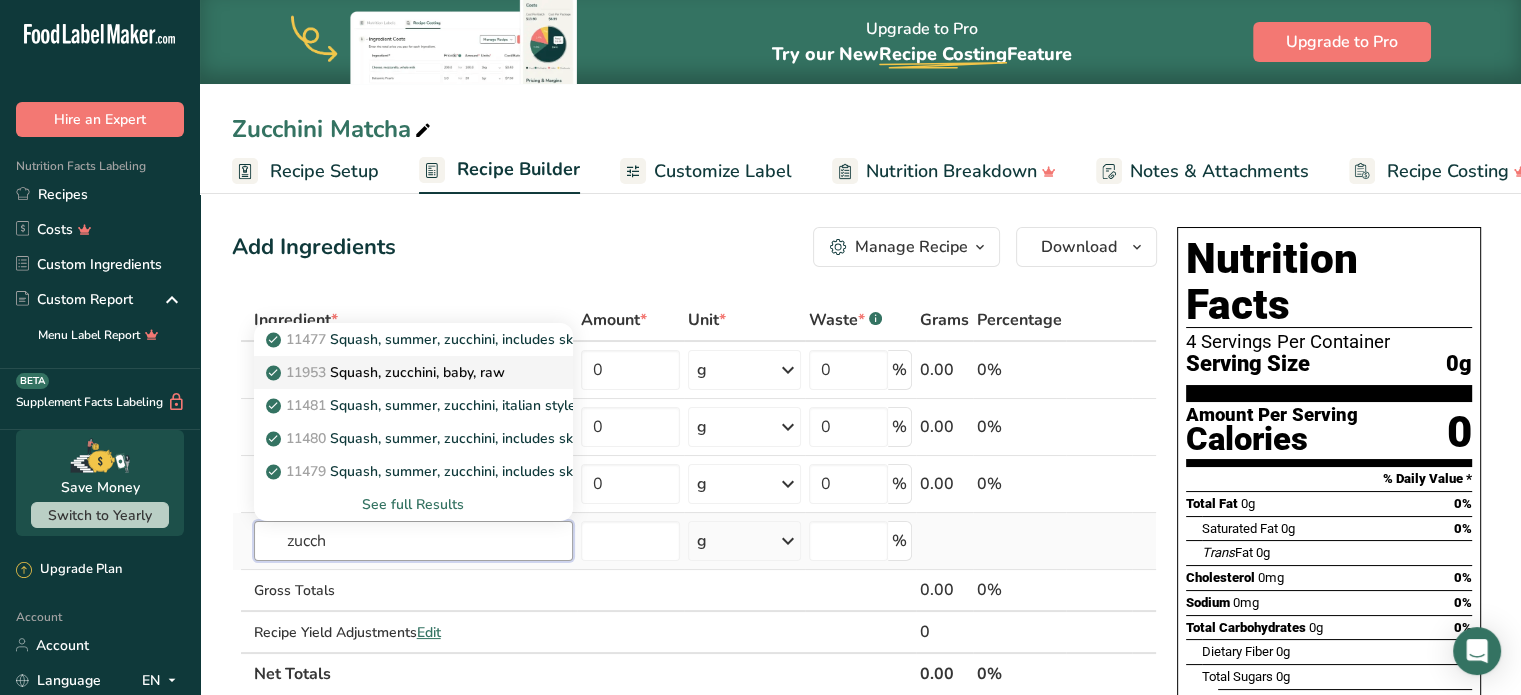 type on "zucch" 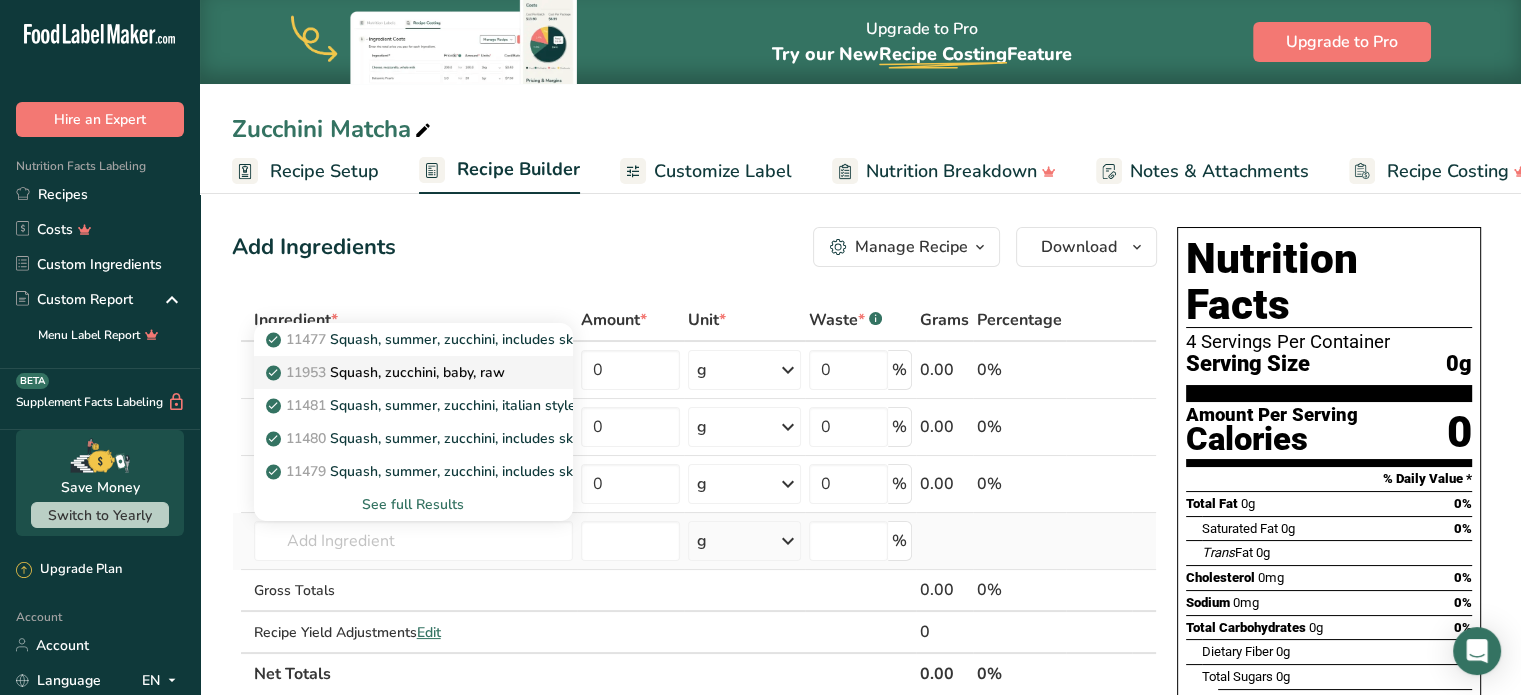 click on "[NUMBER]
Squash, zucchini, baby, raw" at bounding box center (387, 372) 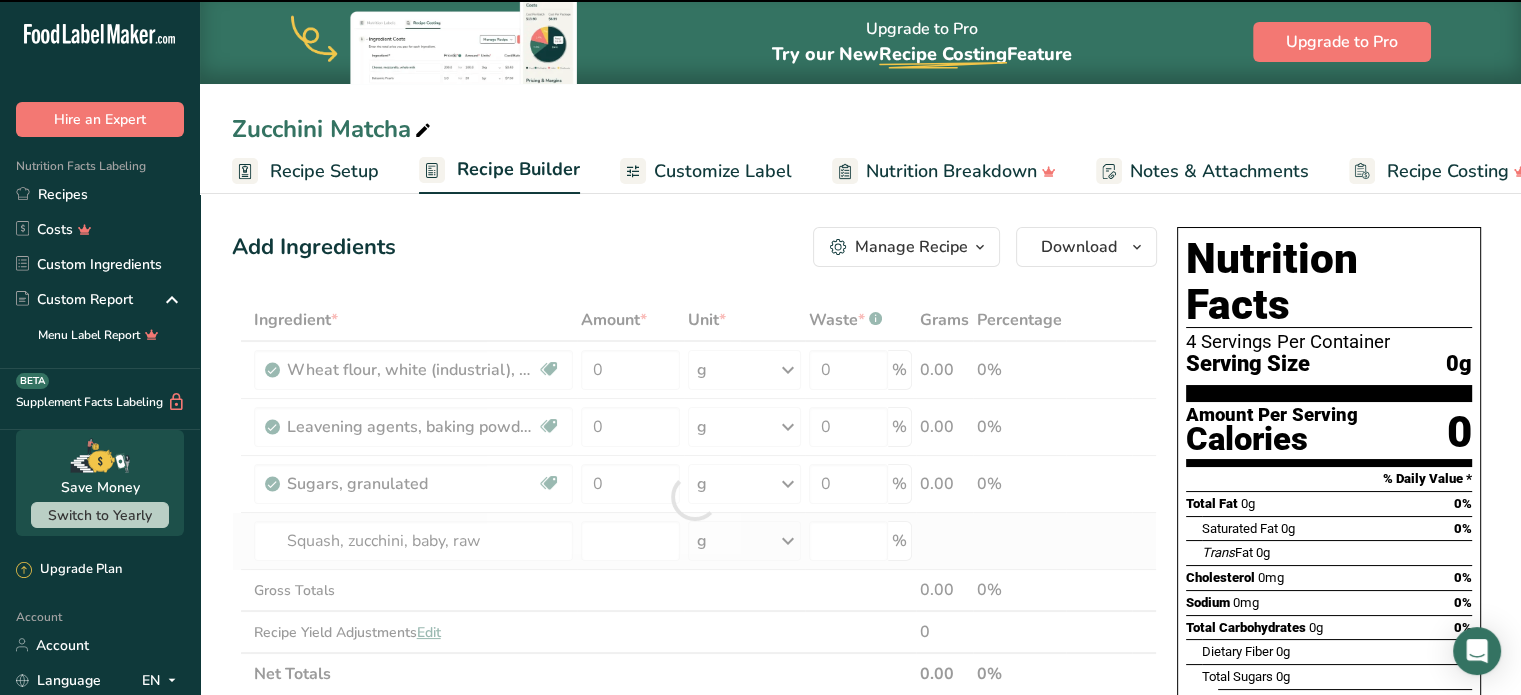 type on "0" 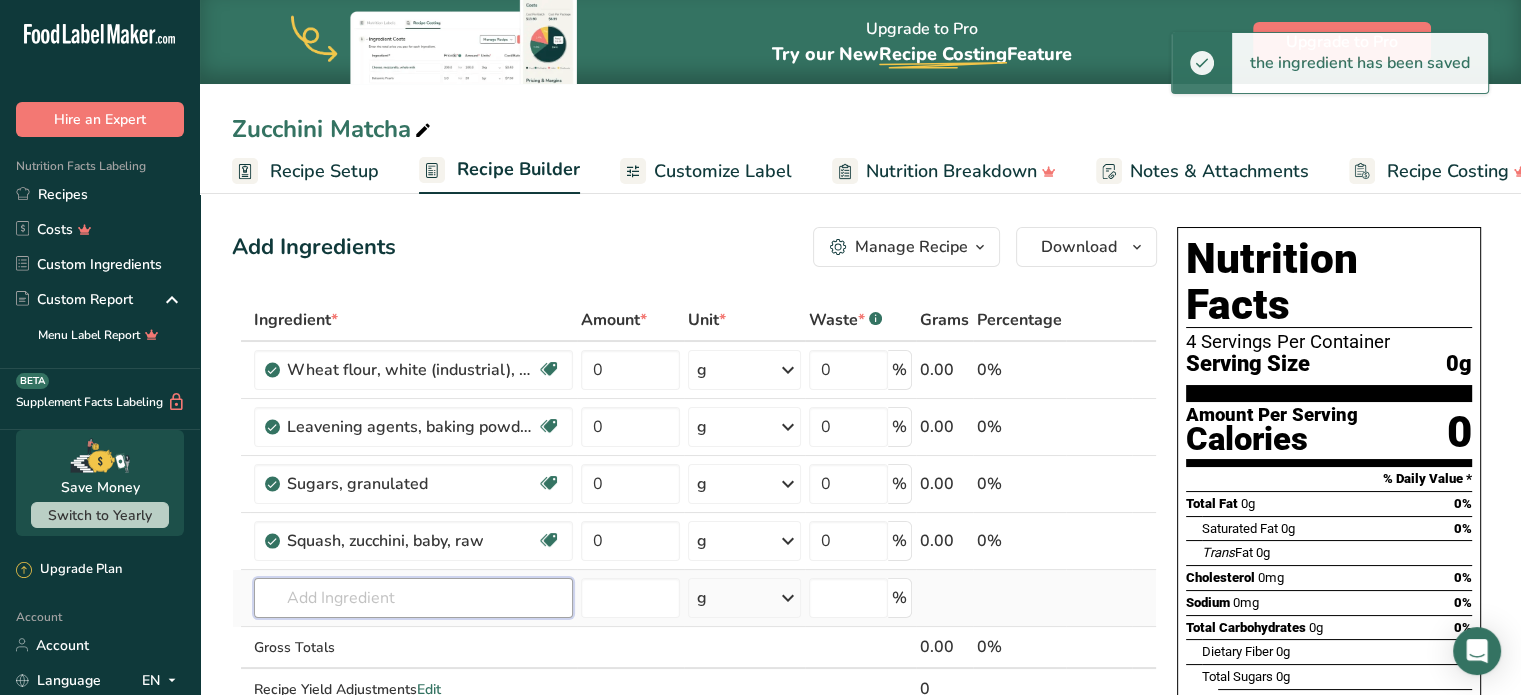 click at bounding box center (413, 598) 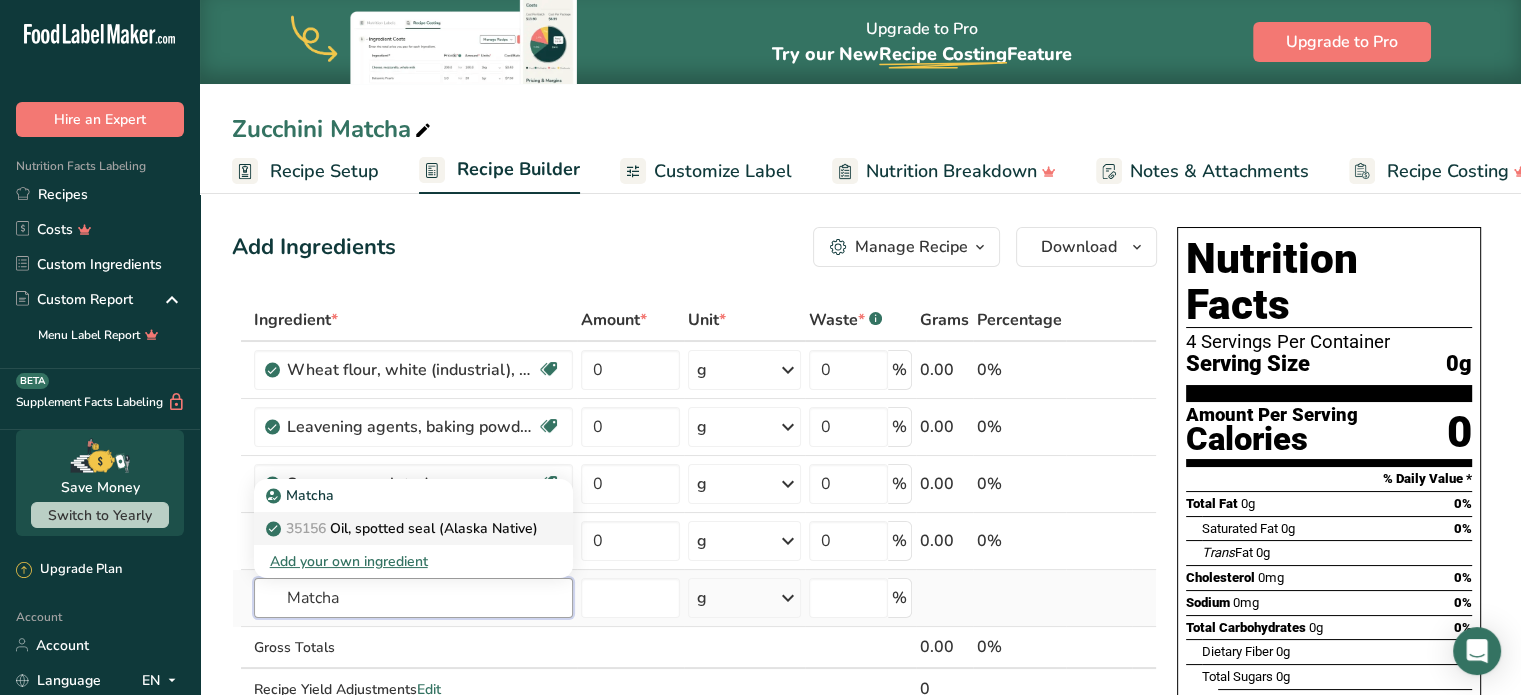 scroll, scrollTop: 0, scrollLeft: 0, axis: both 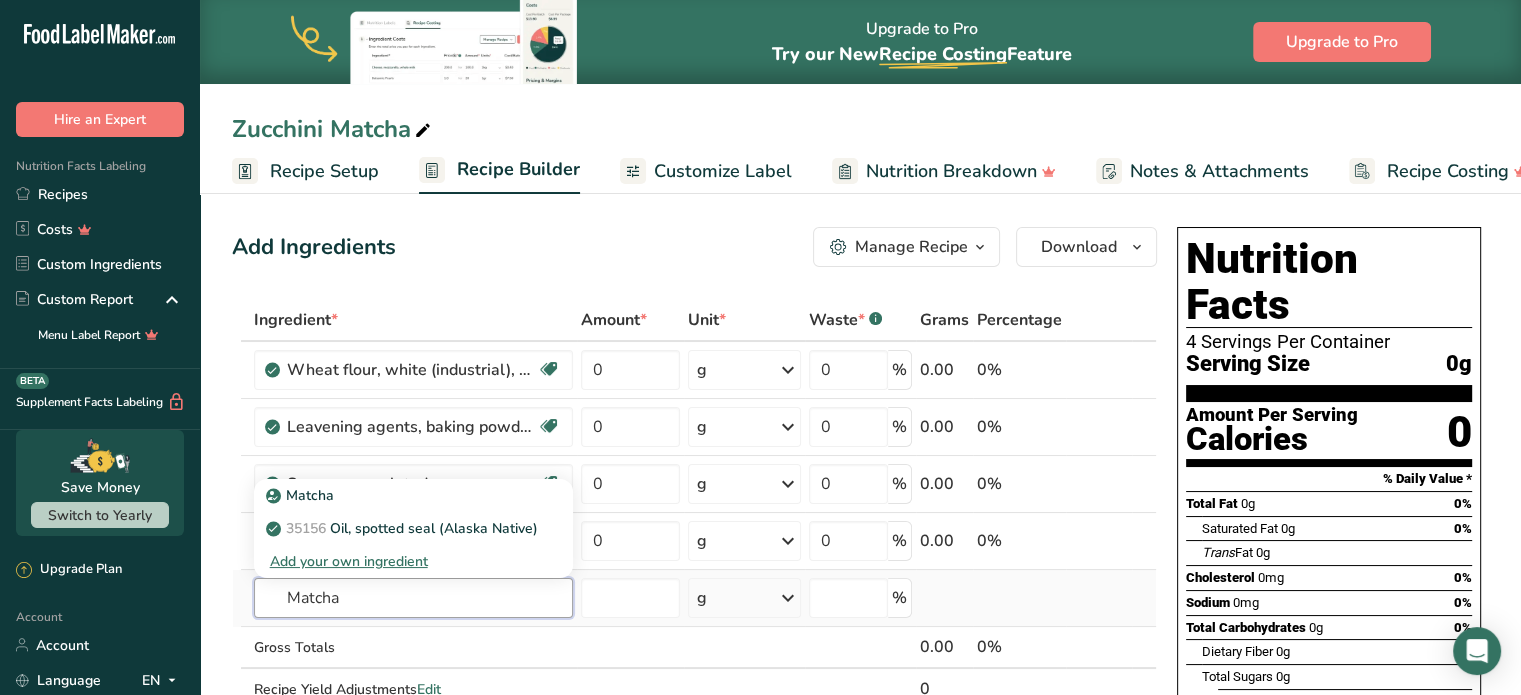 click on "Matcha" at bounding box center (413, 598) 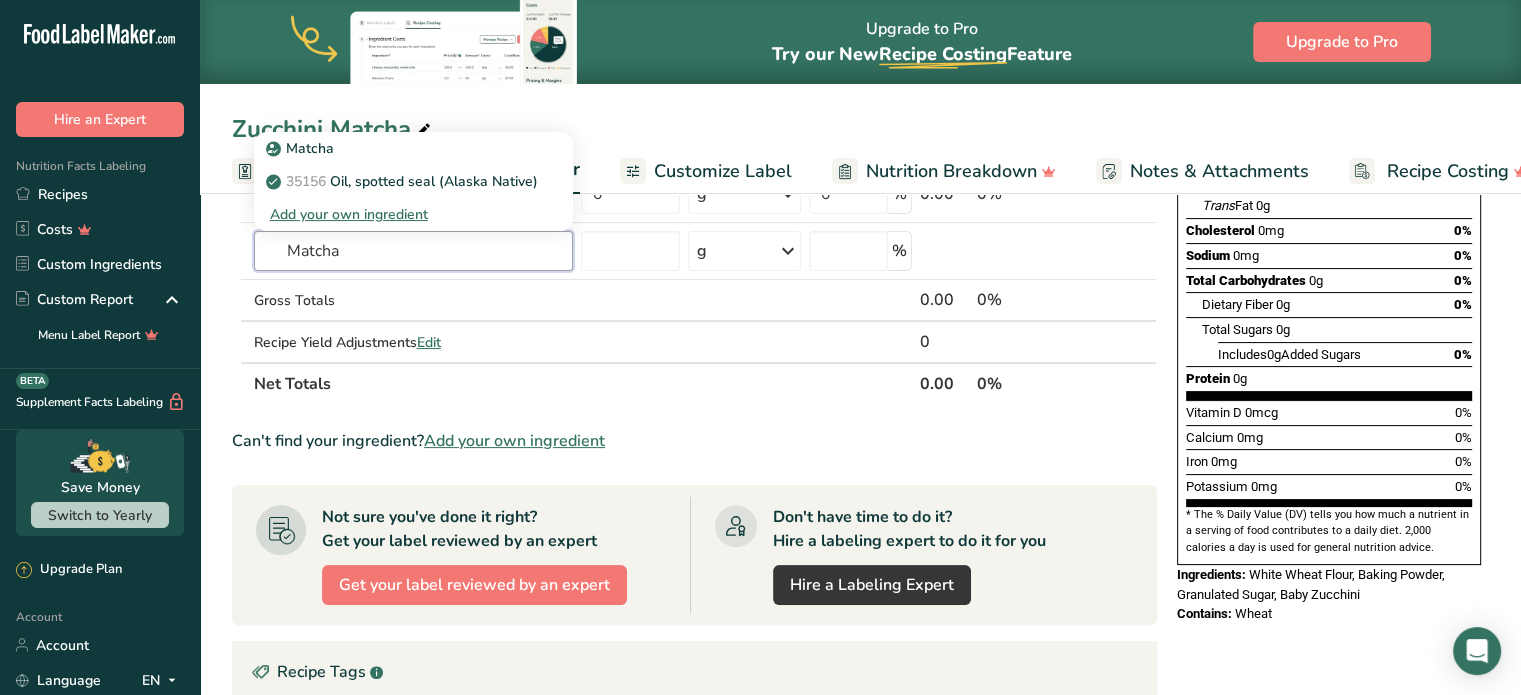 scroll, scrollTop: 300, scrollLeft: 0, axis: vertical 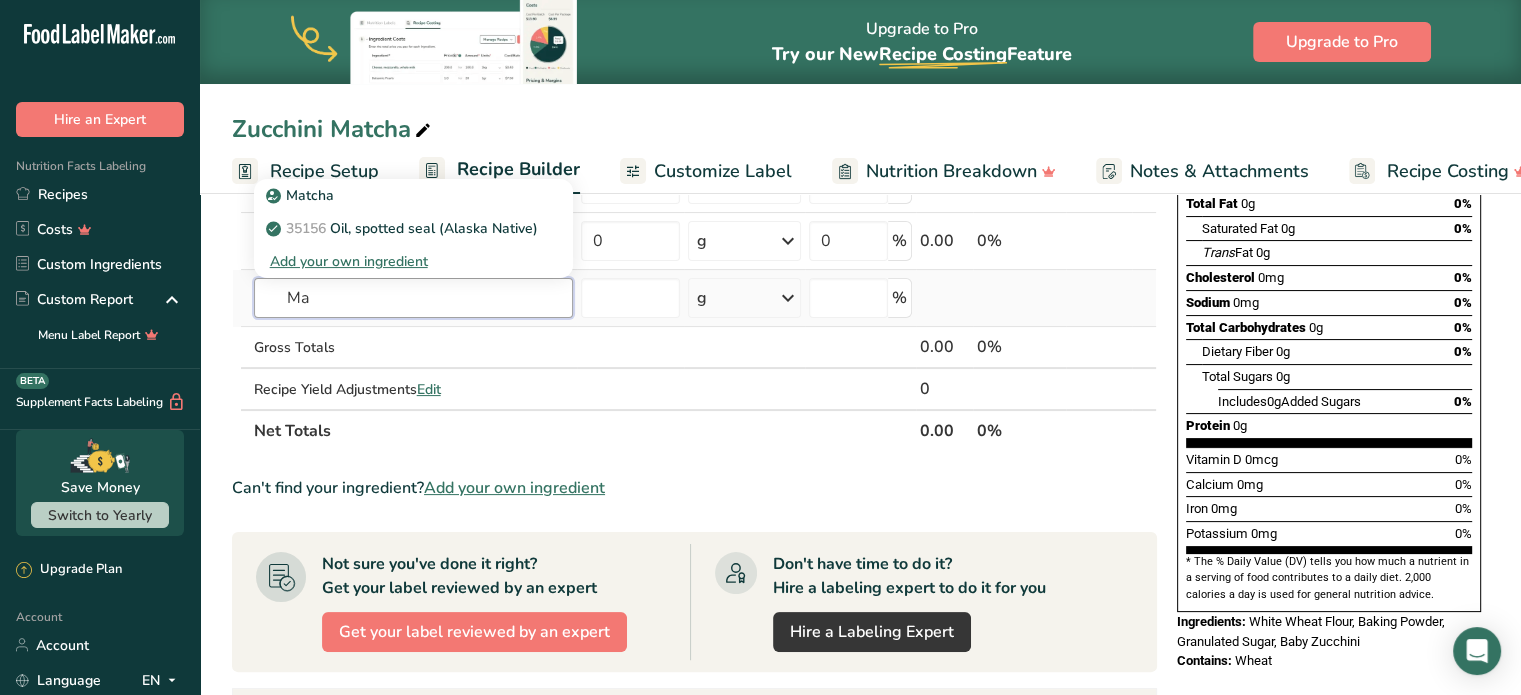 type on "M" 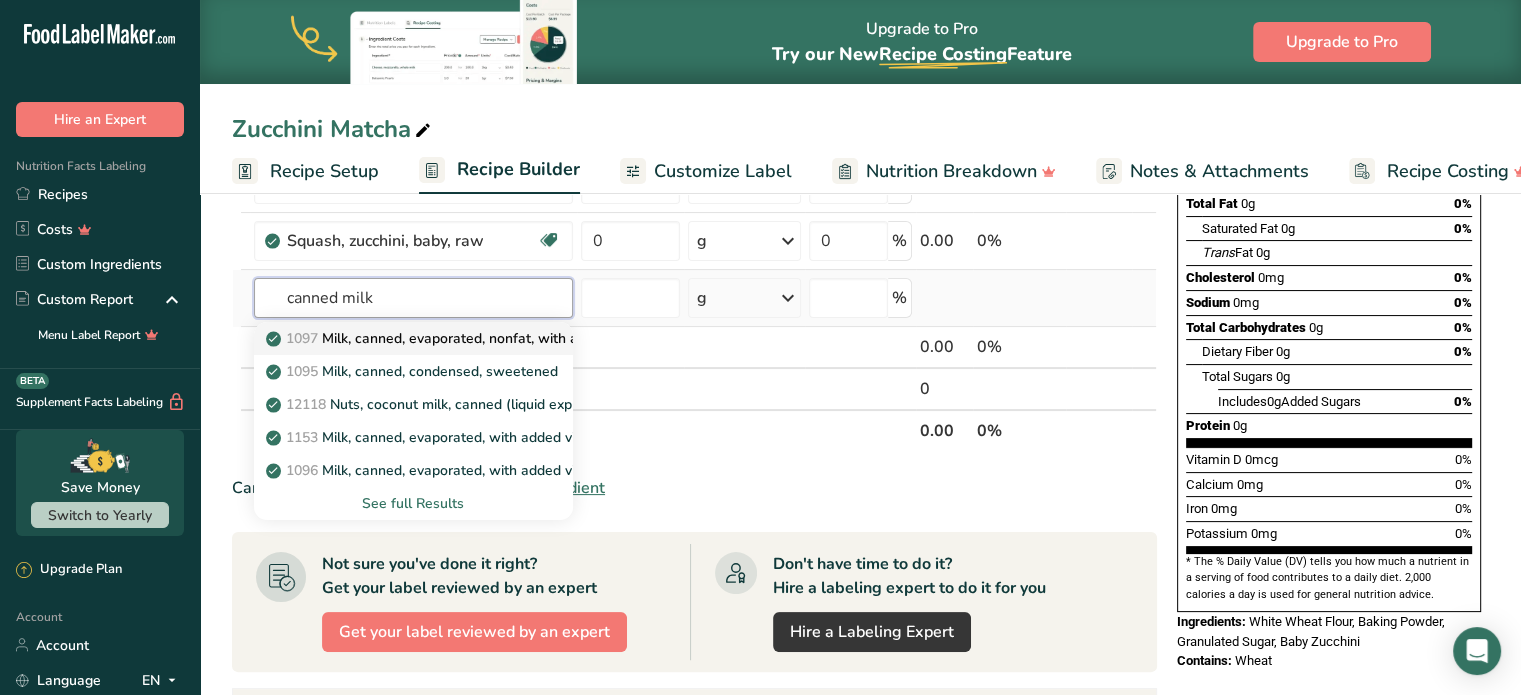 type on "canned milk" 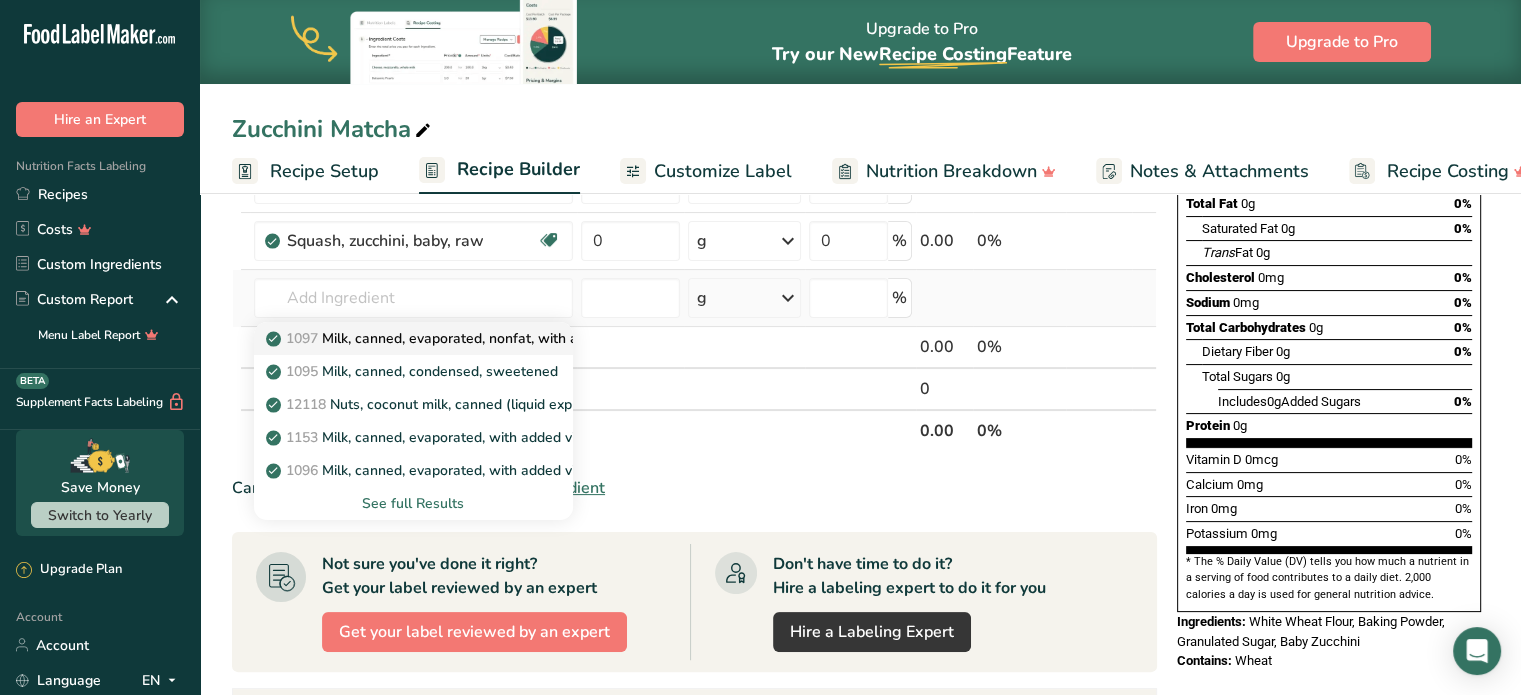 click on "[NUMBER]
Milk, canned, evaporated, nonfat, with added vitamin A and vitamin D" at bounding box center (518, 338) 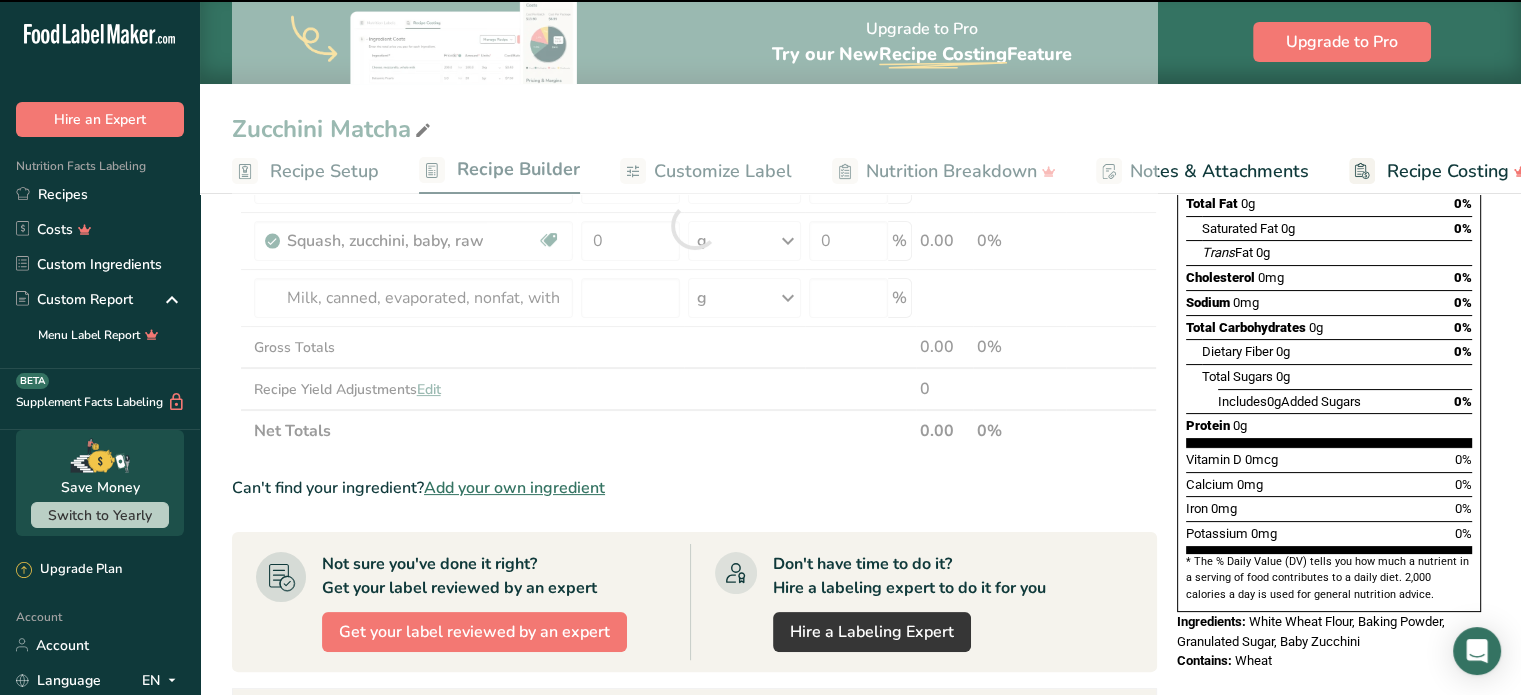 type on "0" 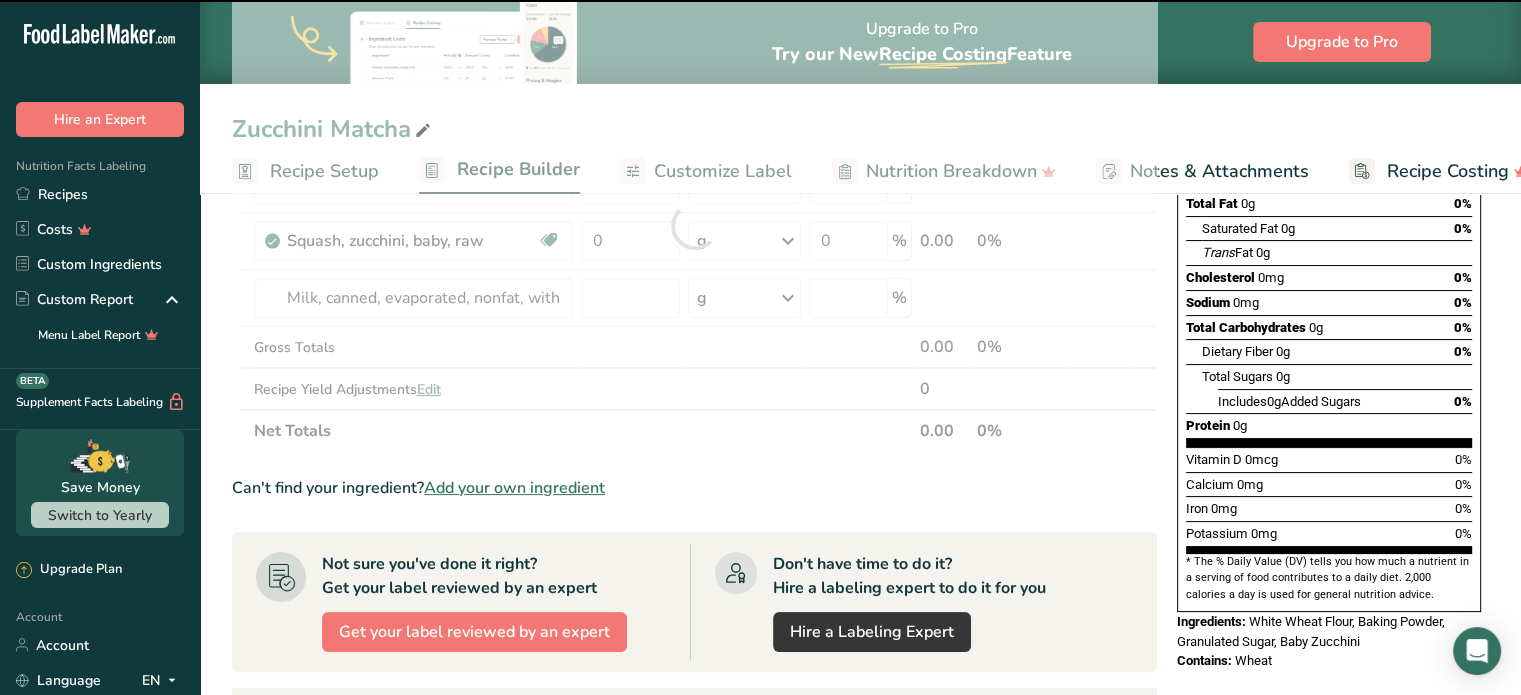 type on "0" 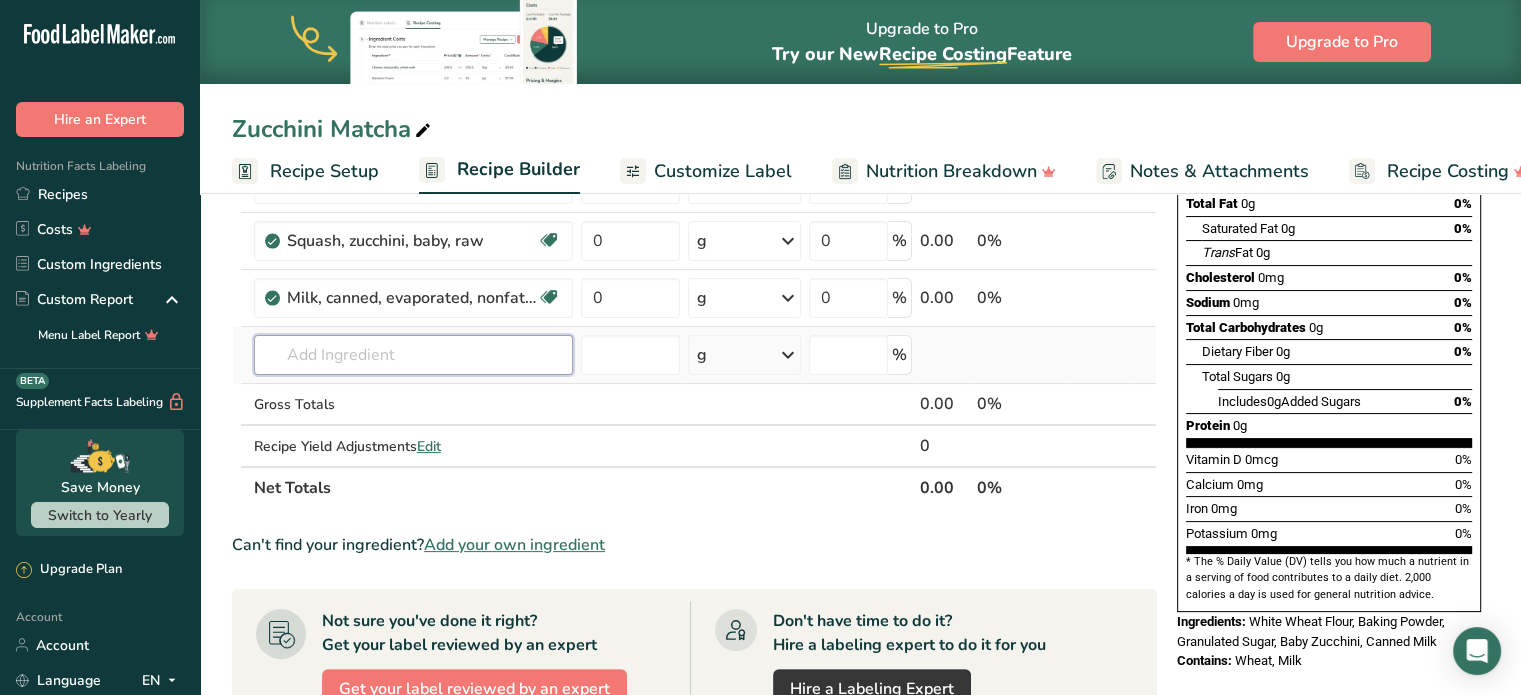 click at bounding box center [413, 355] 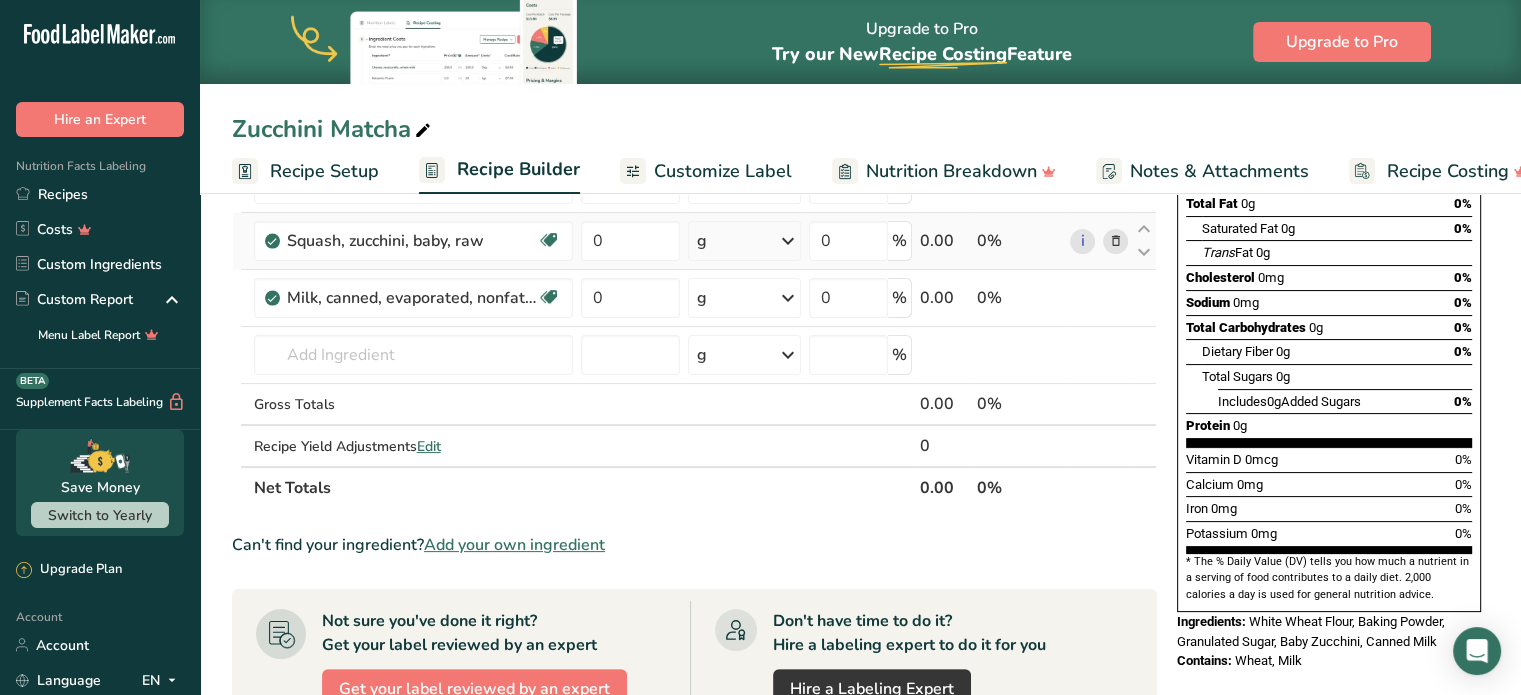 drag, startPoint x: 744, startPoint y: 223, endPoint x: 798, endPoint y: 219, distance: 54.147945 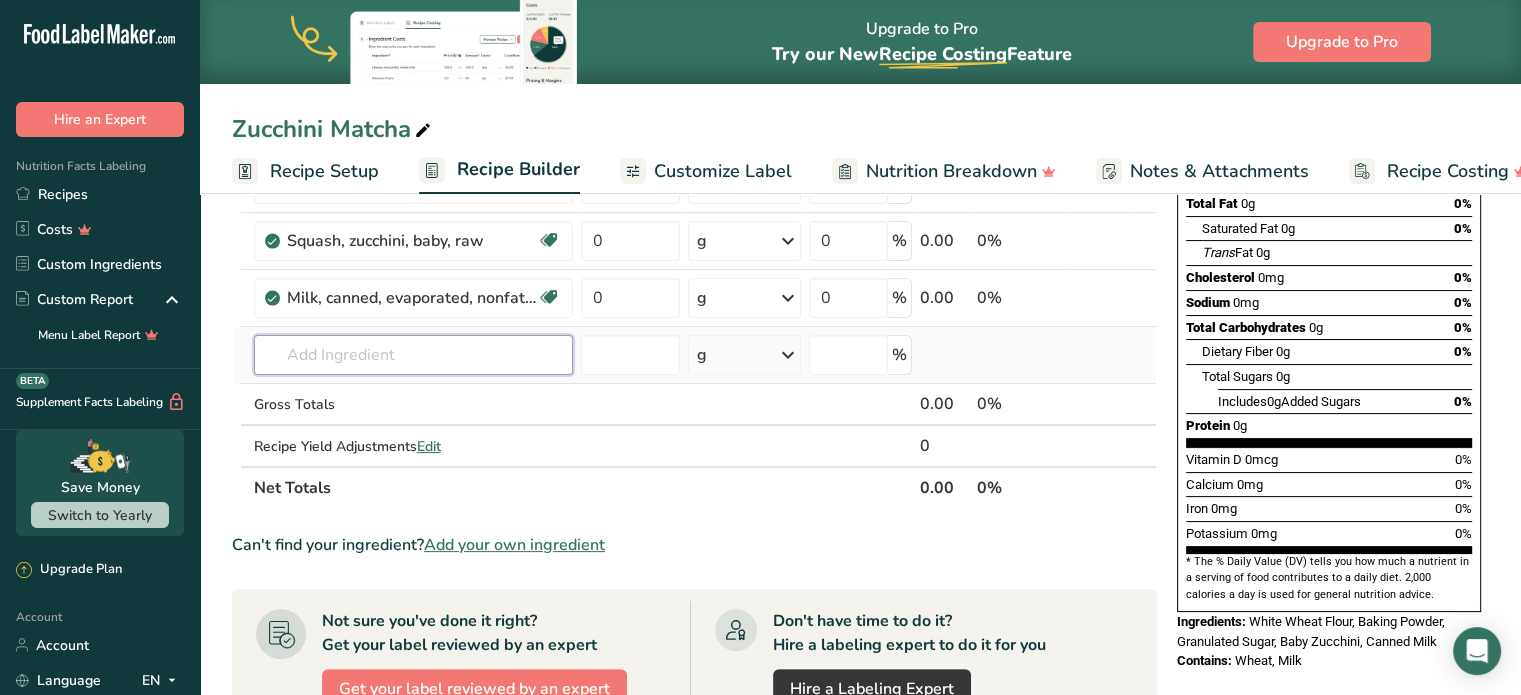 click at bounding box center [413, 355] 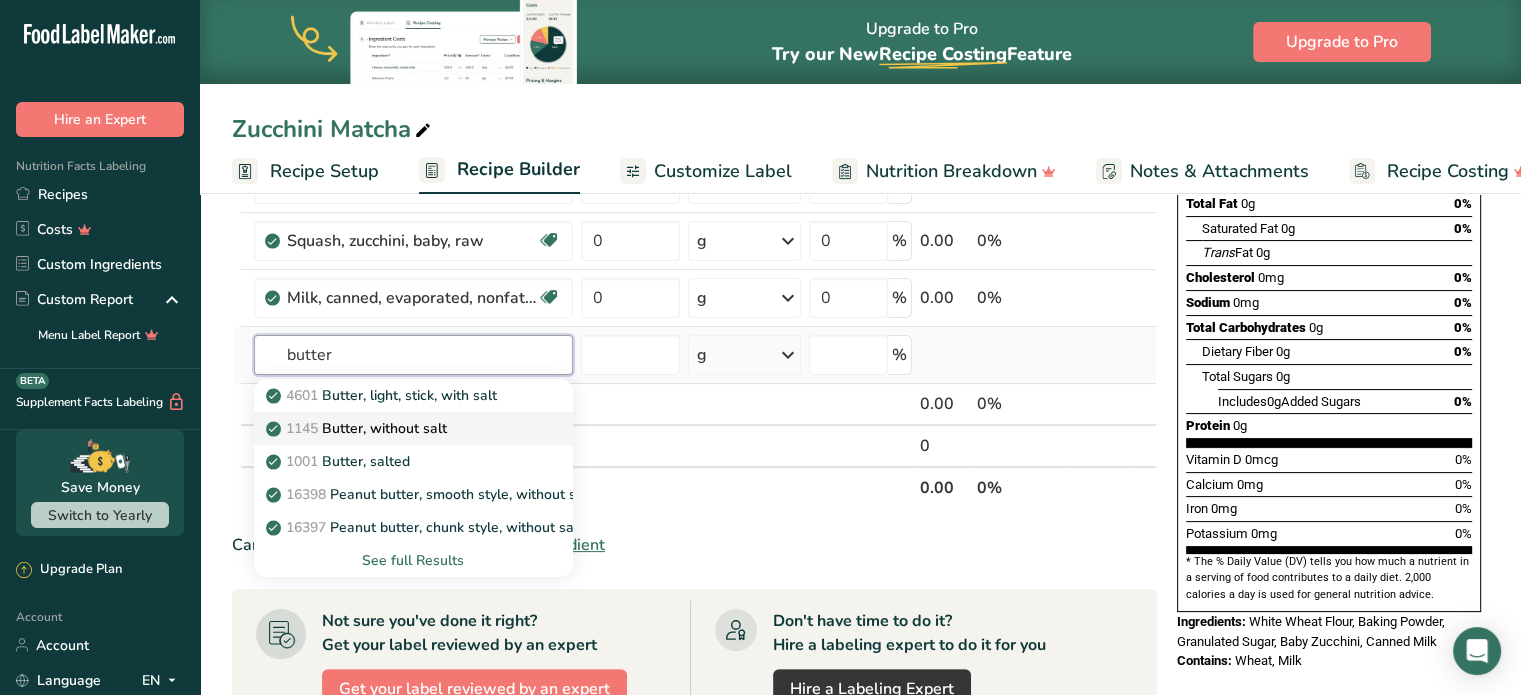 type on "butter" 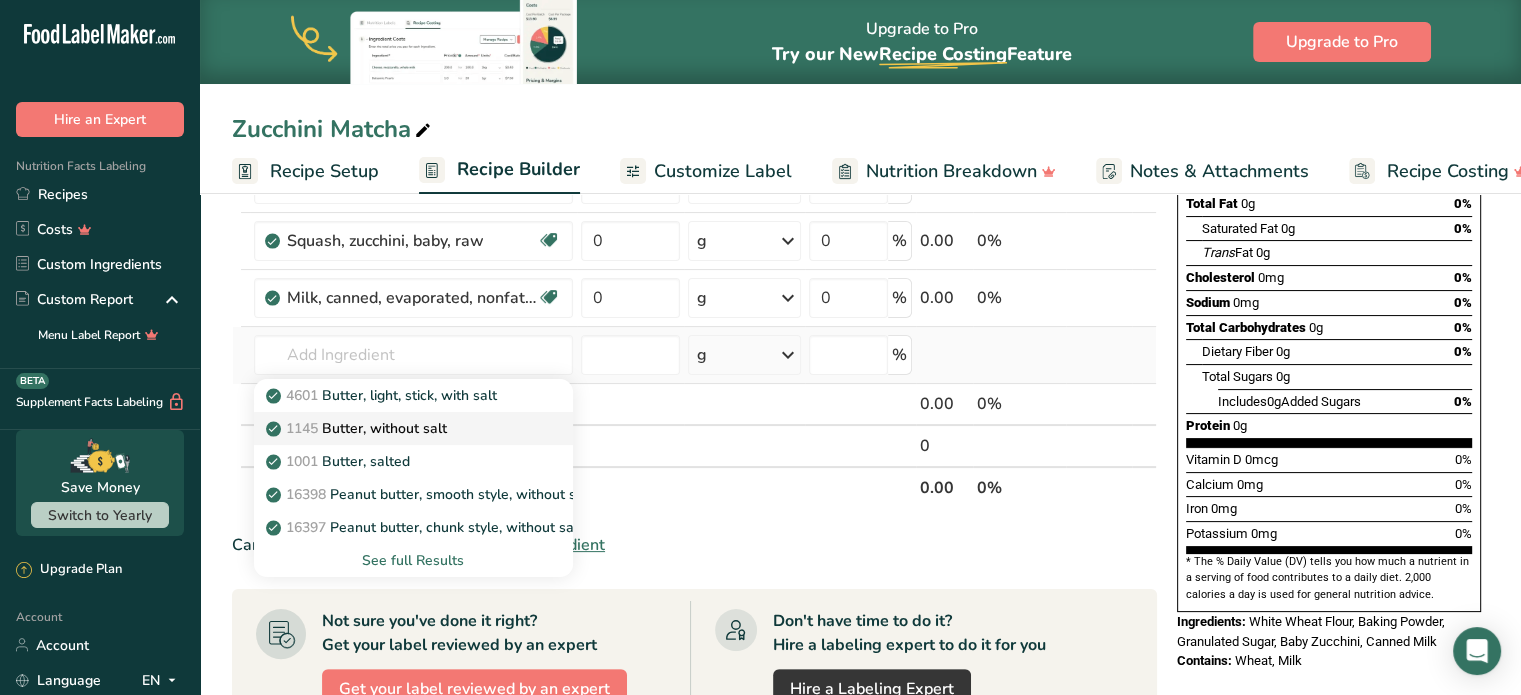 click on "1145
Butter, without salt" at bounding box center [413, 428] 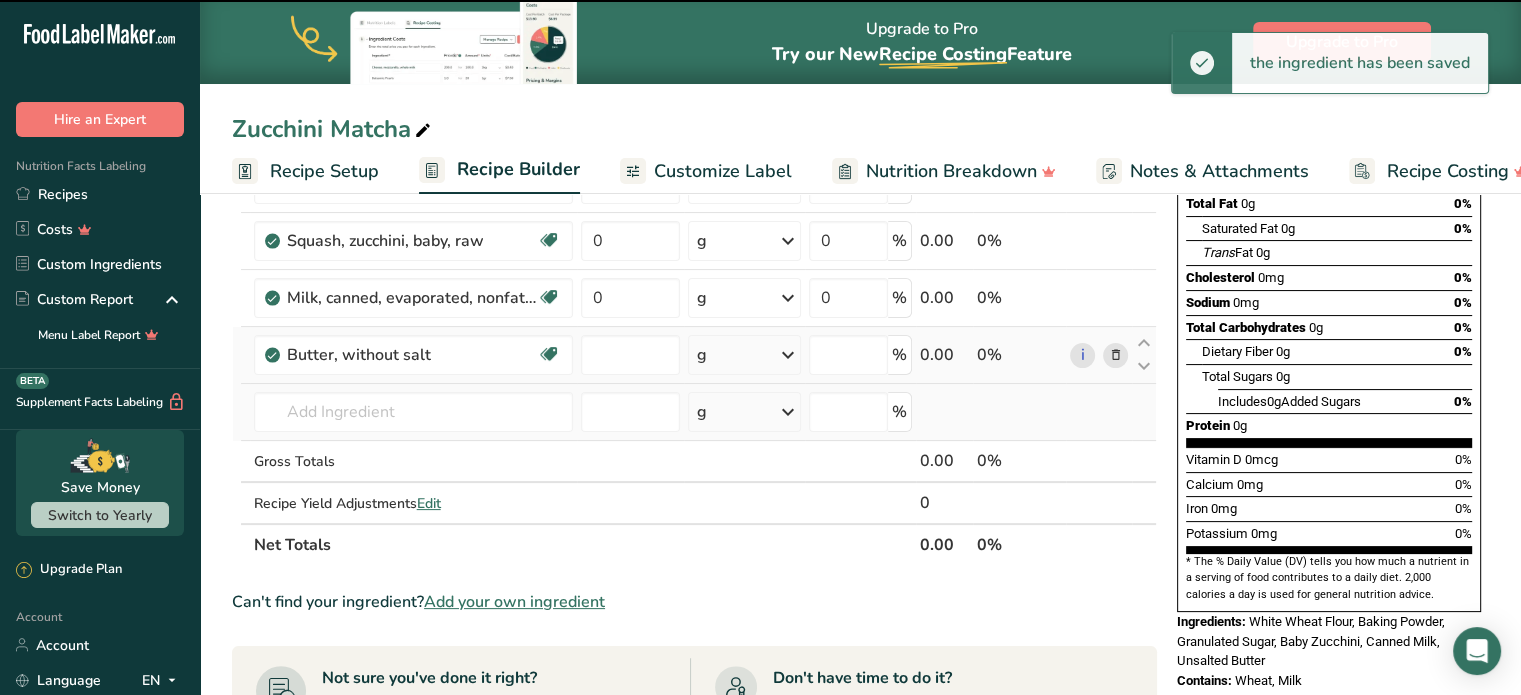 type on "0" 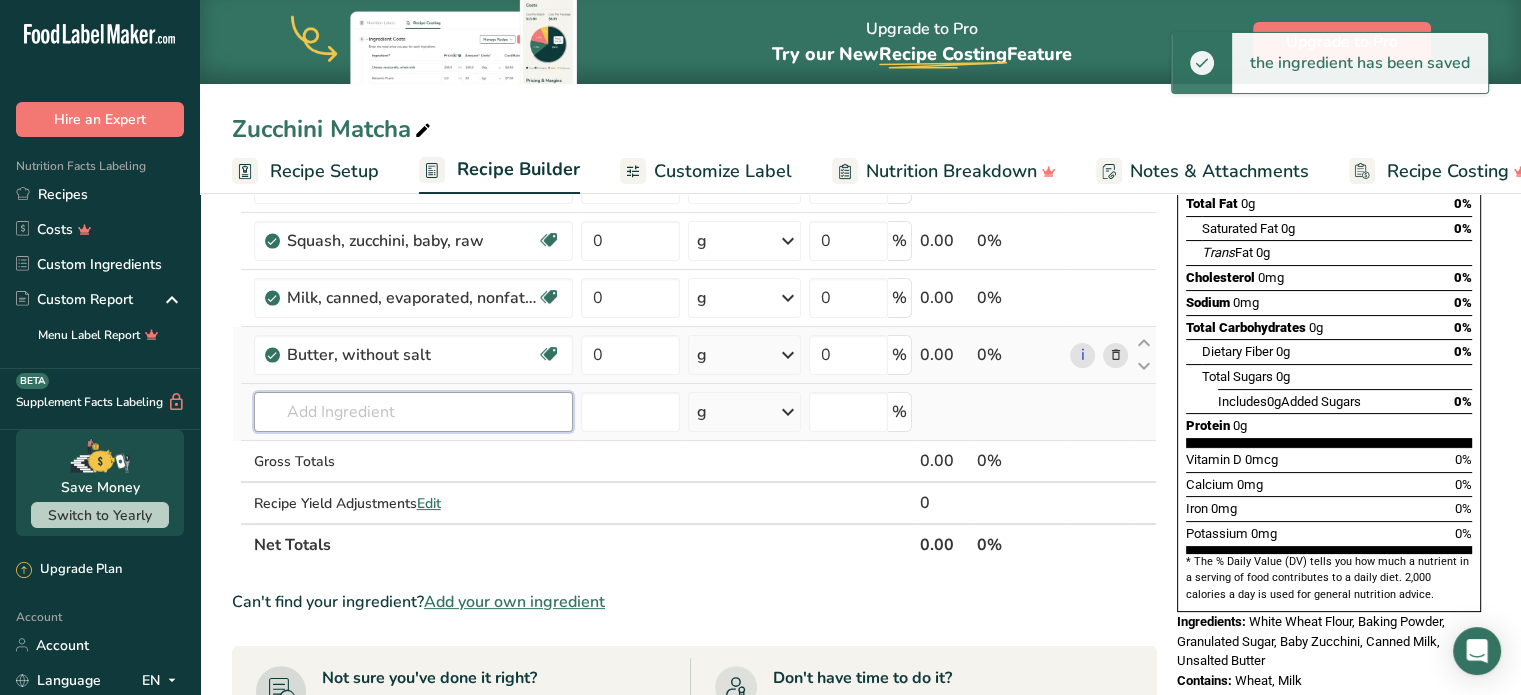 click at bounding box center [413, 412] 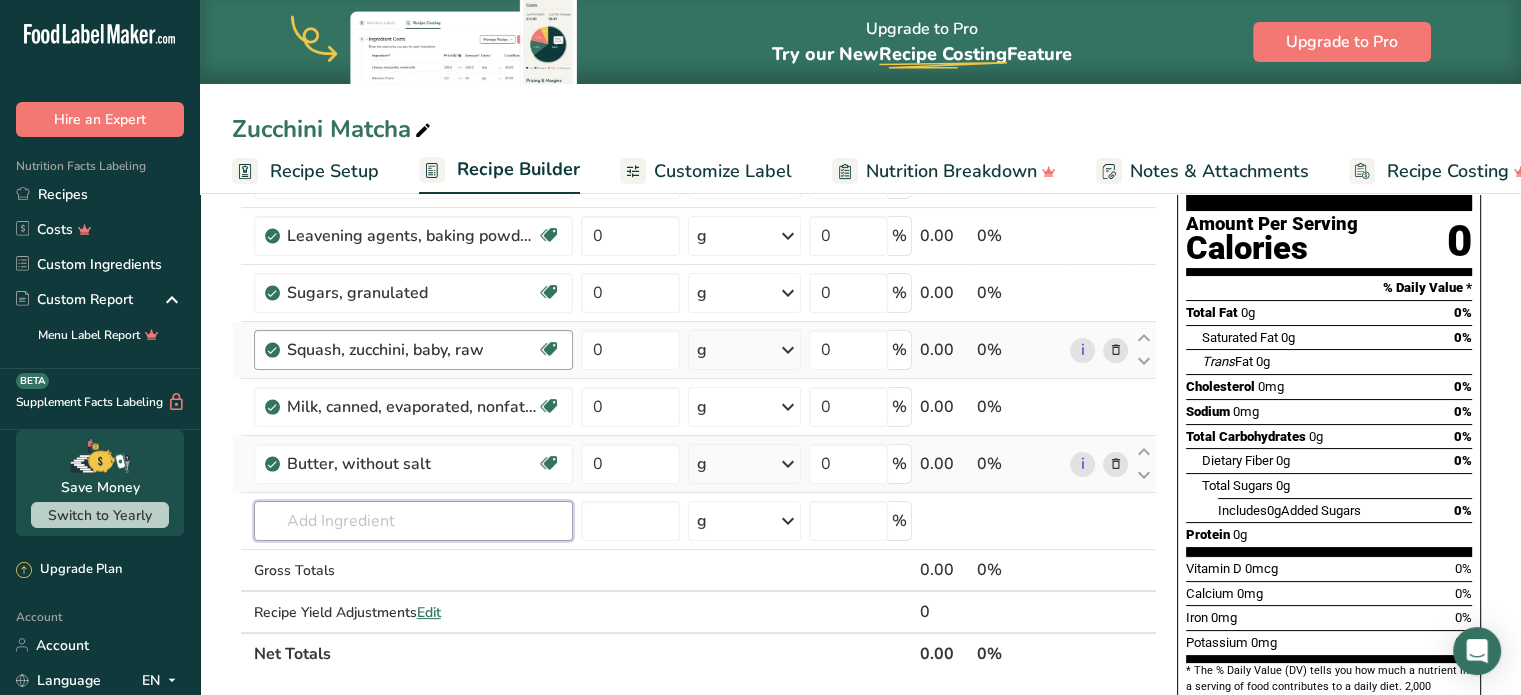 scroll, scrollTop: 200, scrollLeft: 0, axis: vertical 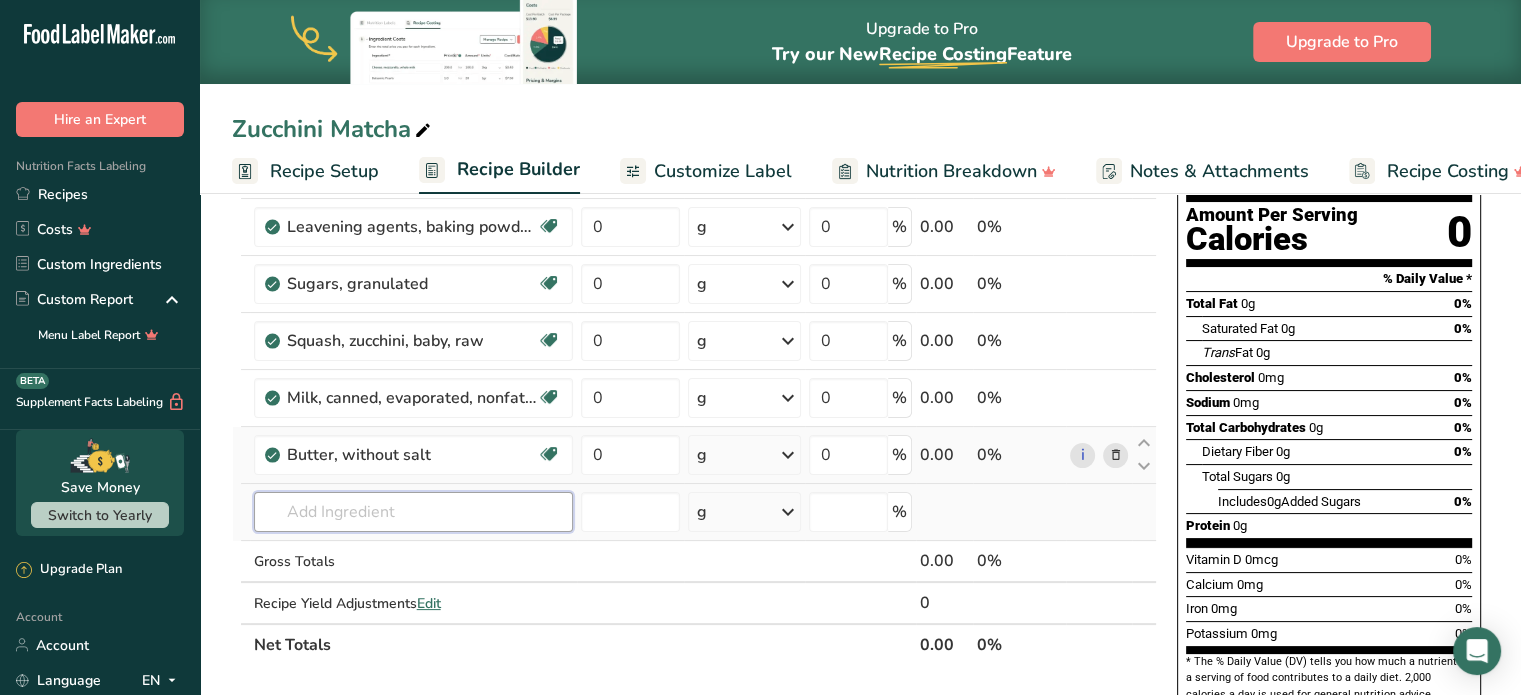 click at bounding box center [413, 512] 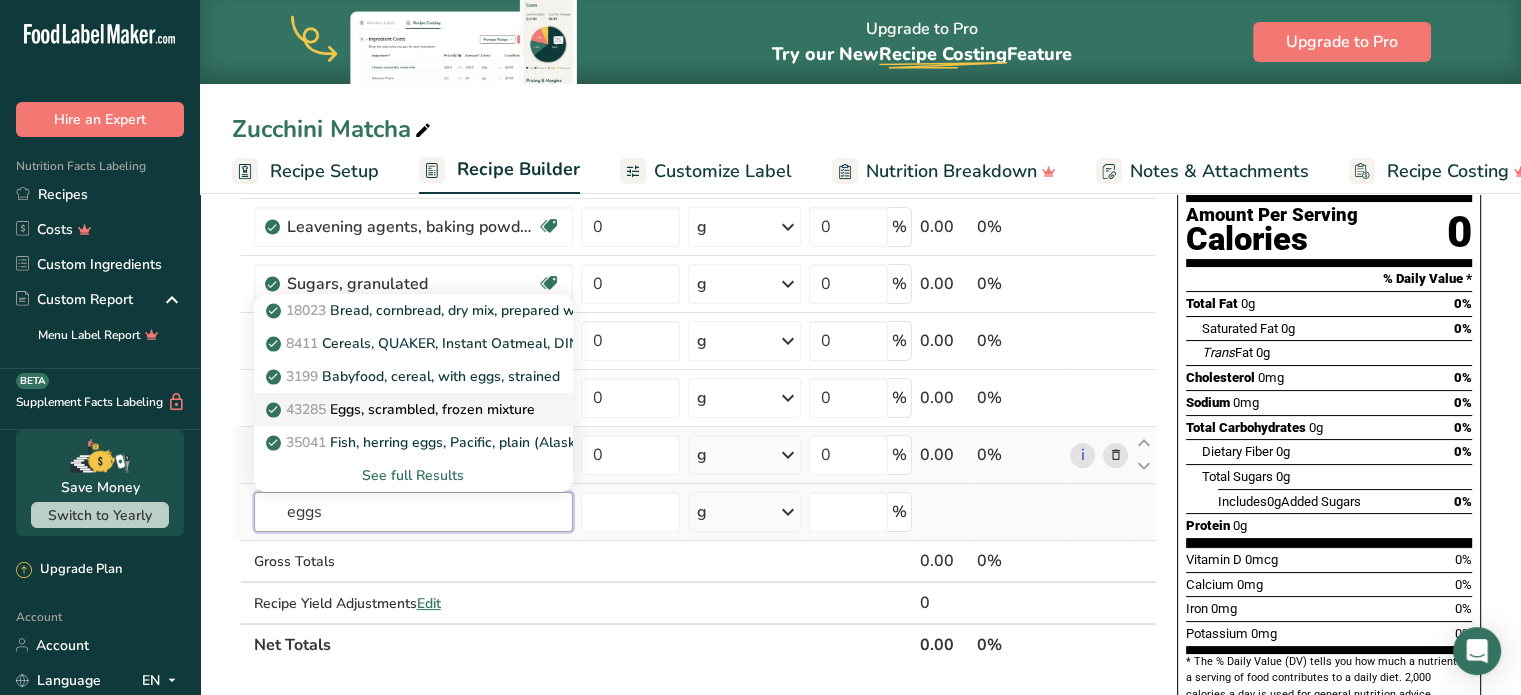 type on "eggs" 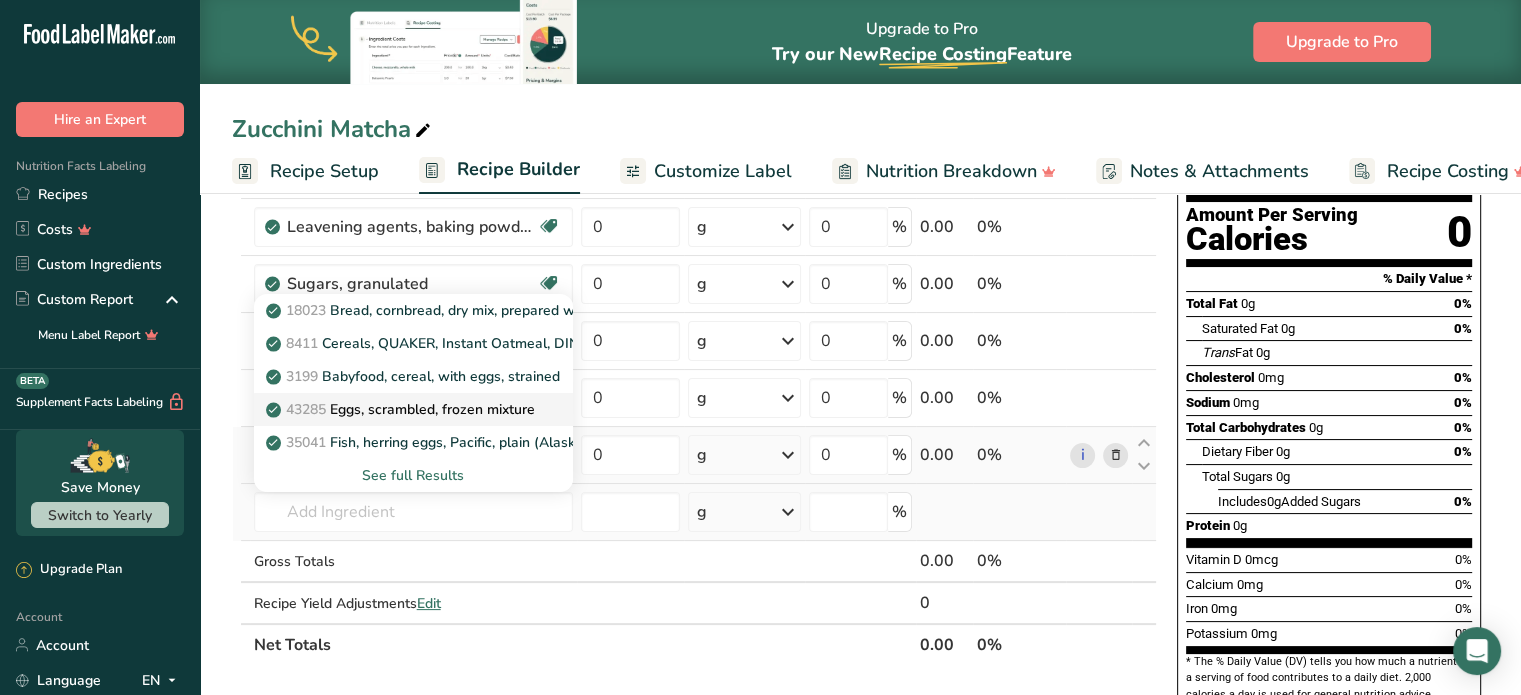 click on "43285
Eggs, scrambled, frozen mixture" at bounding box center [402, 409] 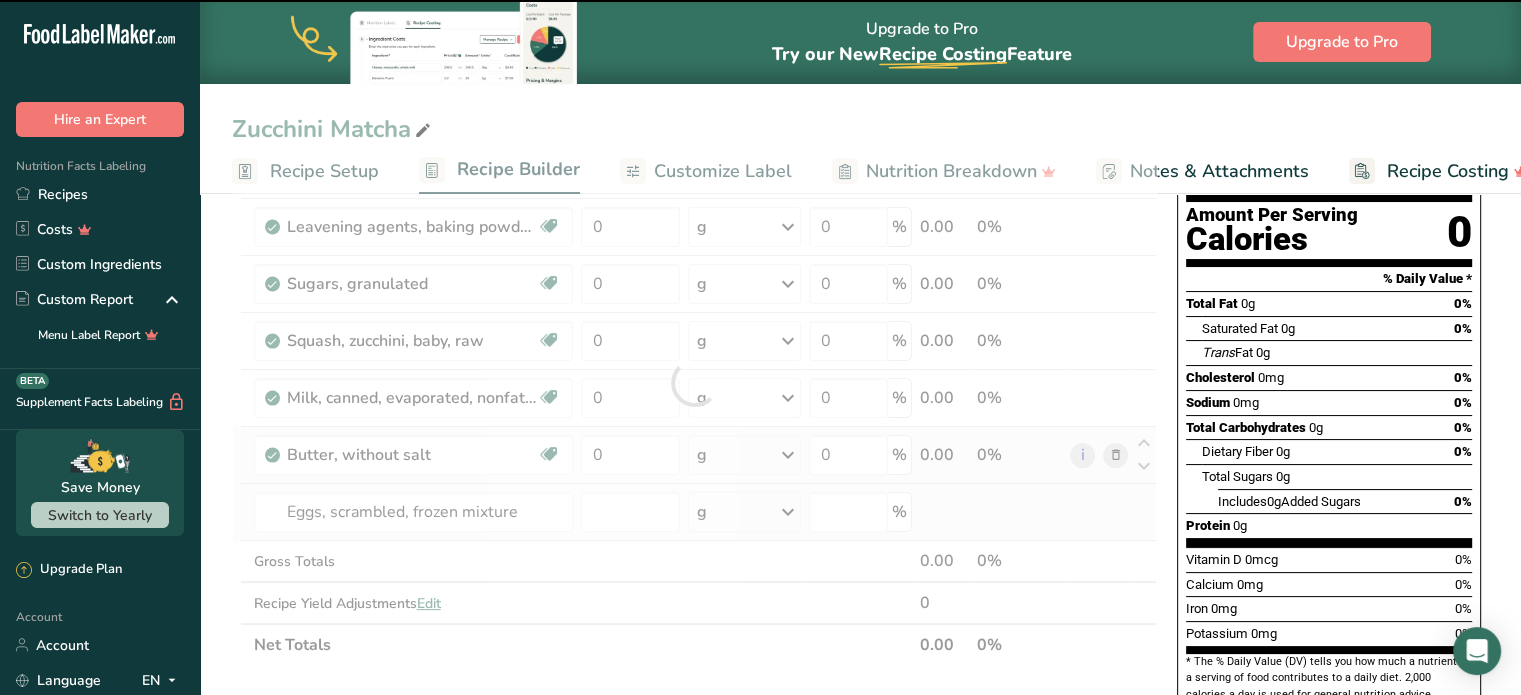 type on "0" 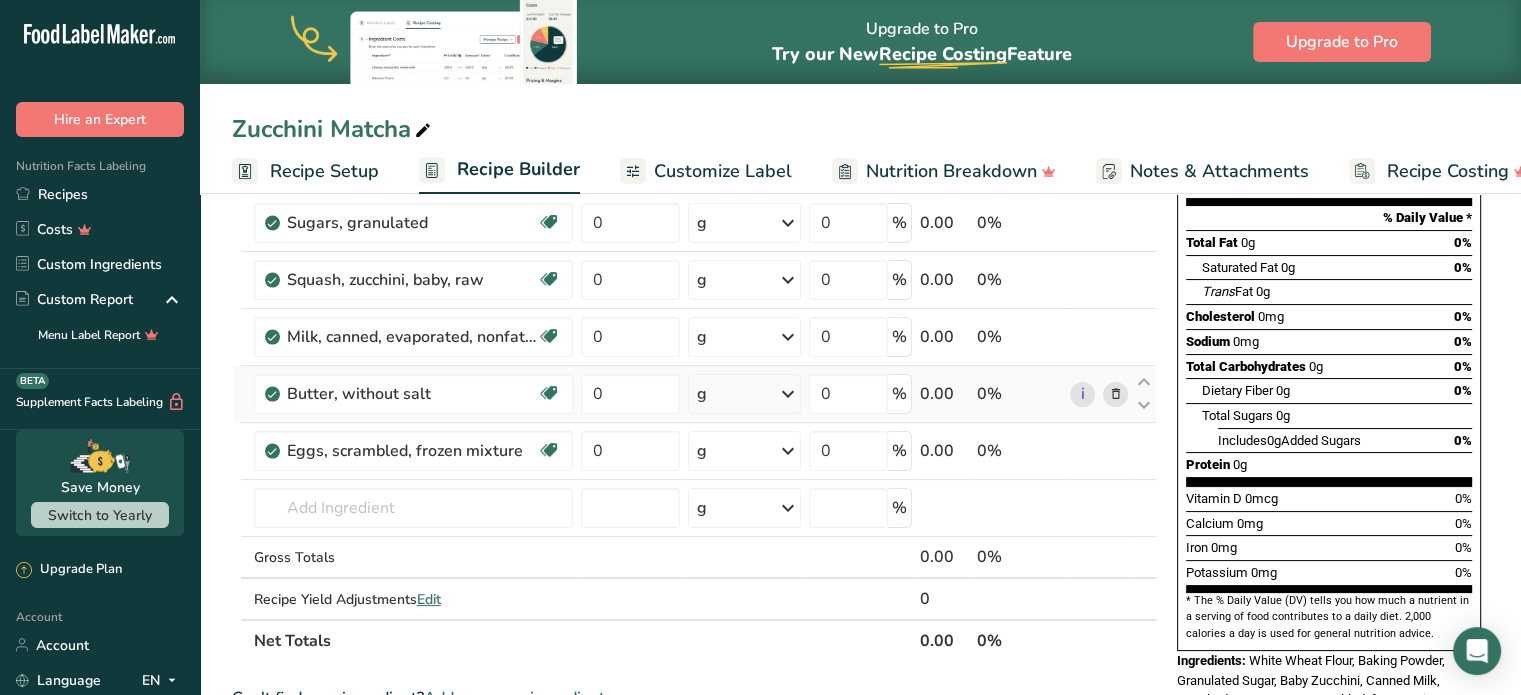 scroll, scrollTop: 91, scrollLeft: 0, axis: vertical 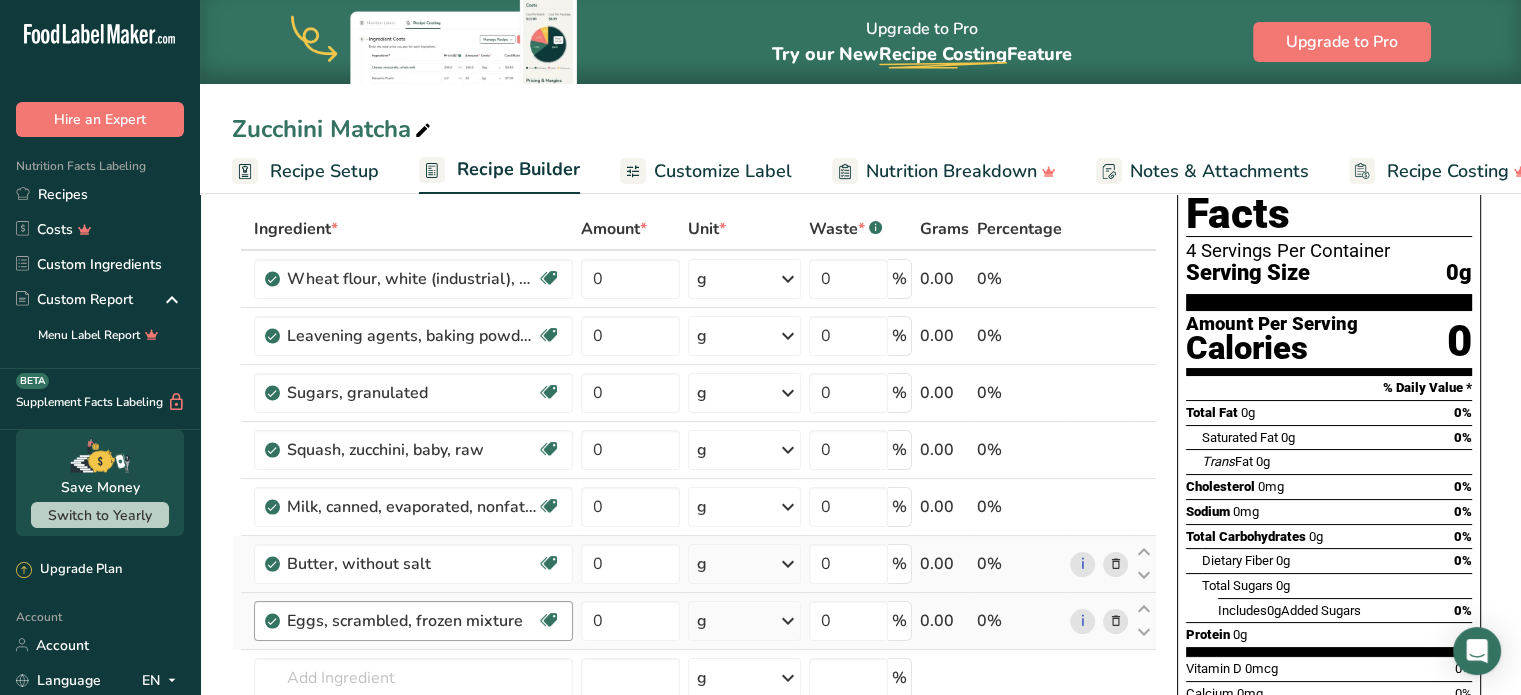 click on "Eggs, scrambled, frozen mixture
Dairy free
Gluten free
Vegetarian
Soy free" at bounding box center (413, 621) 